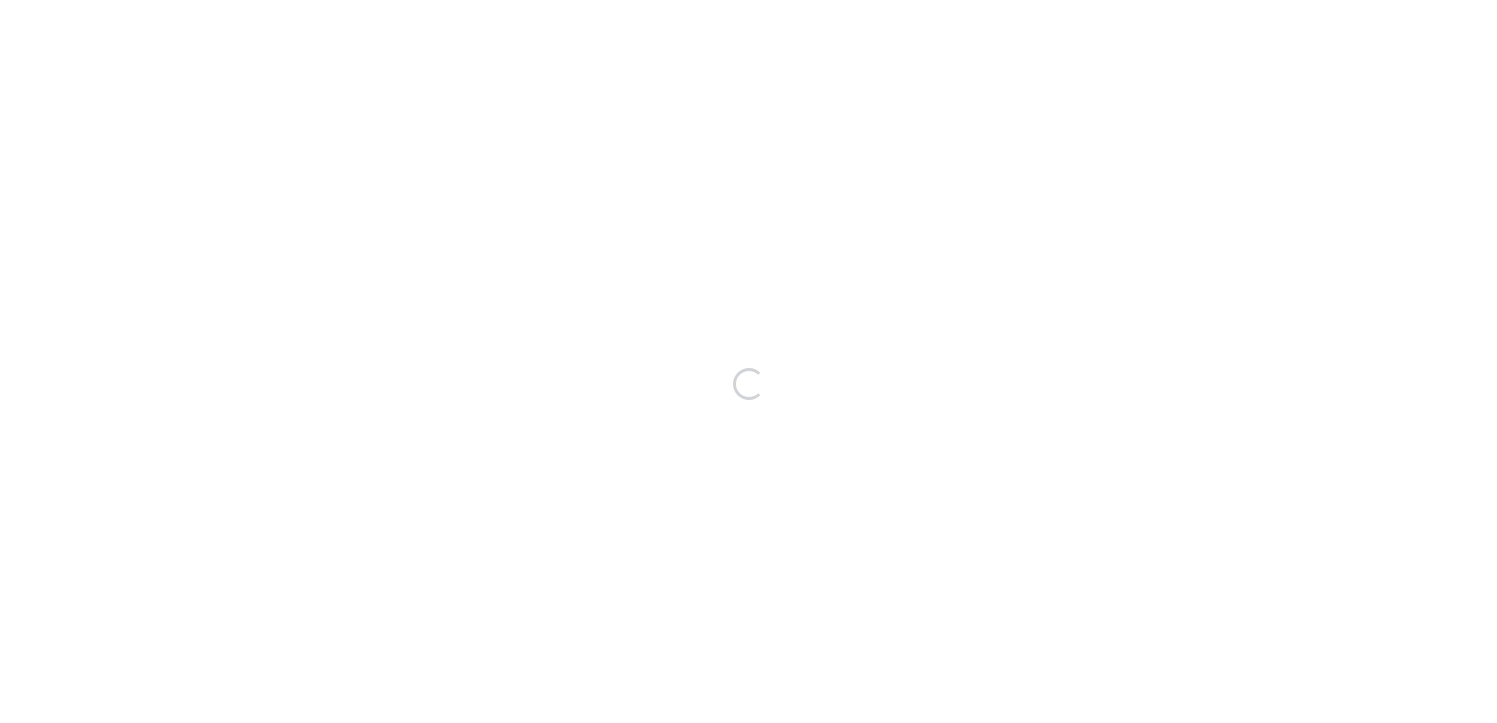 scroll, scrollTop: 0, scrollLeft: 0, axis: both 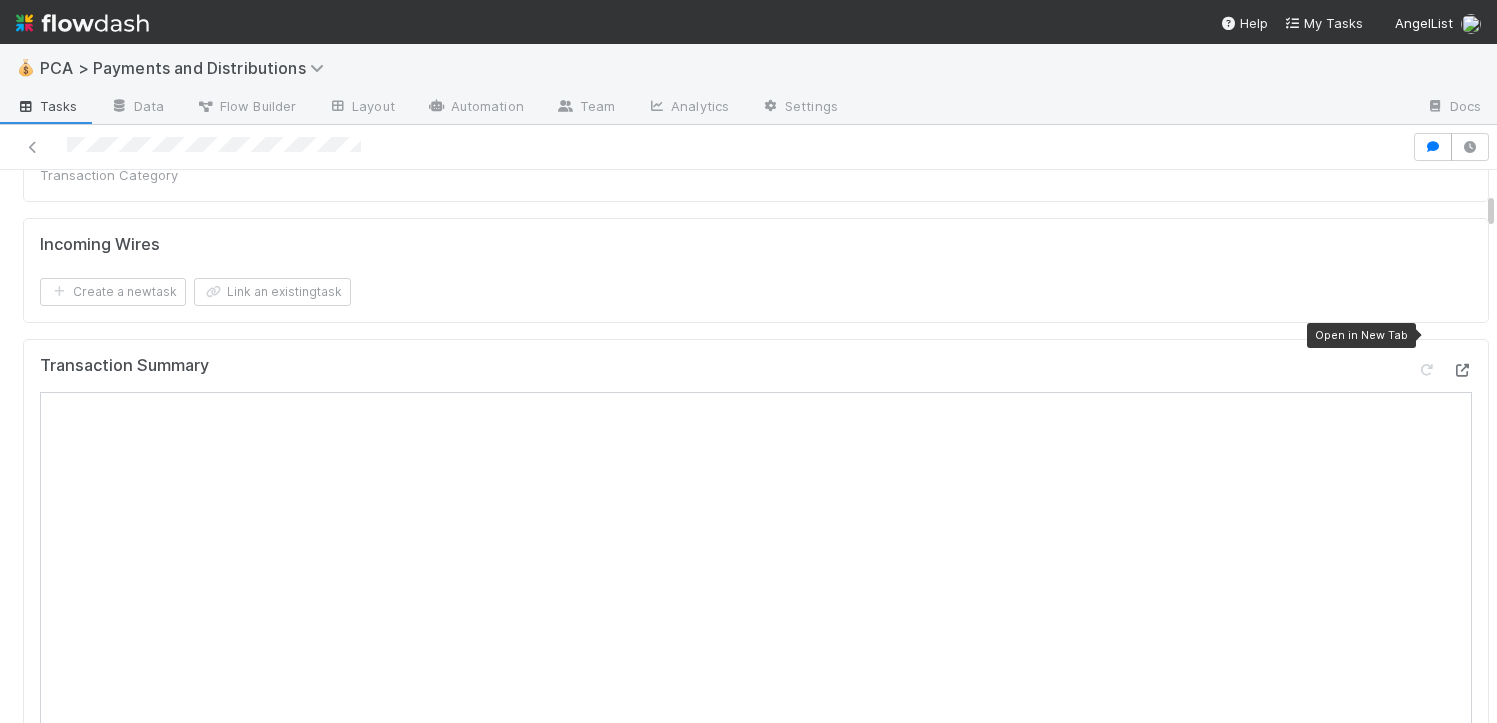 click at bounding box center [1462, 370] 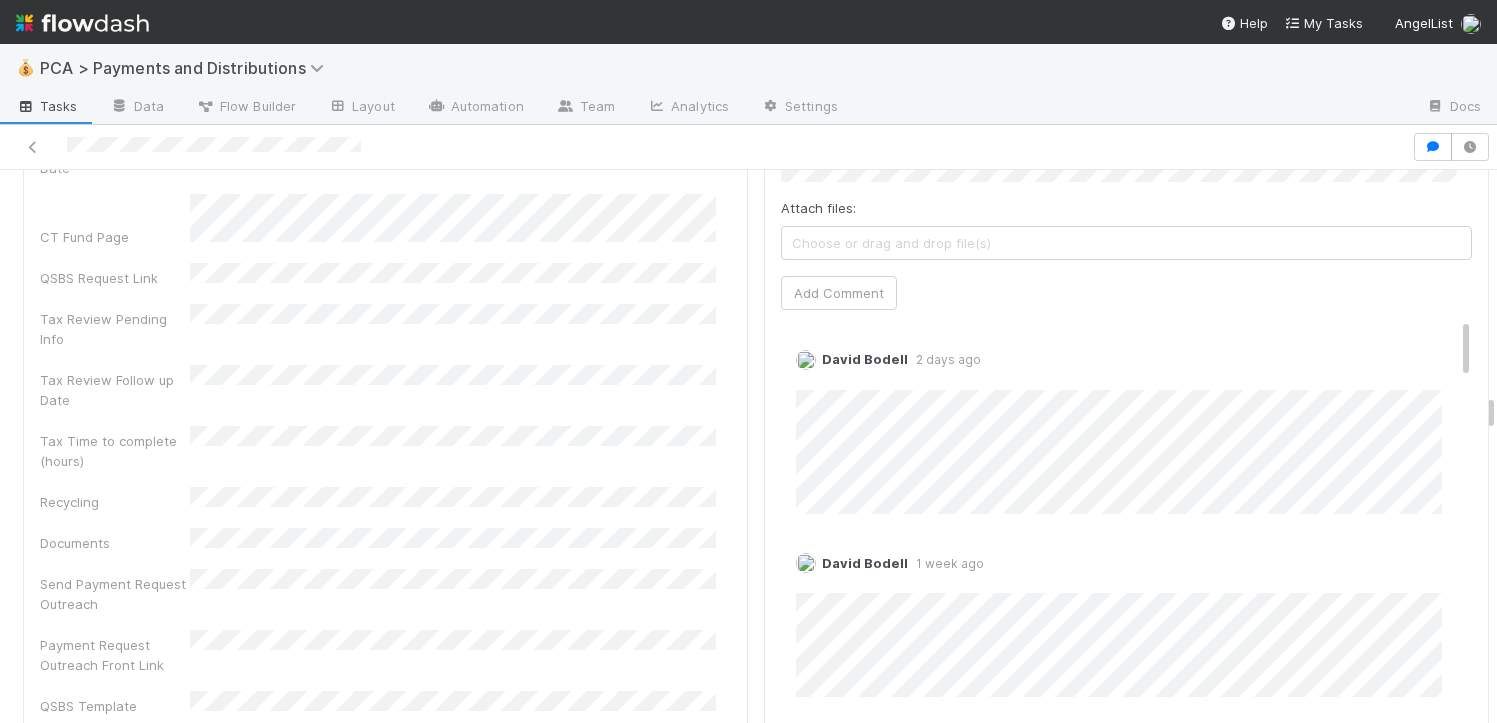 scroll, scrollTop: 6018, scrollLeft: 0, axis: vertical 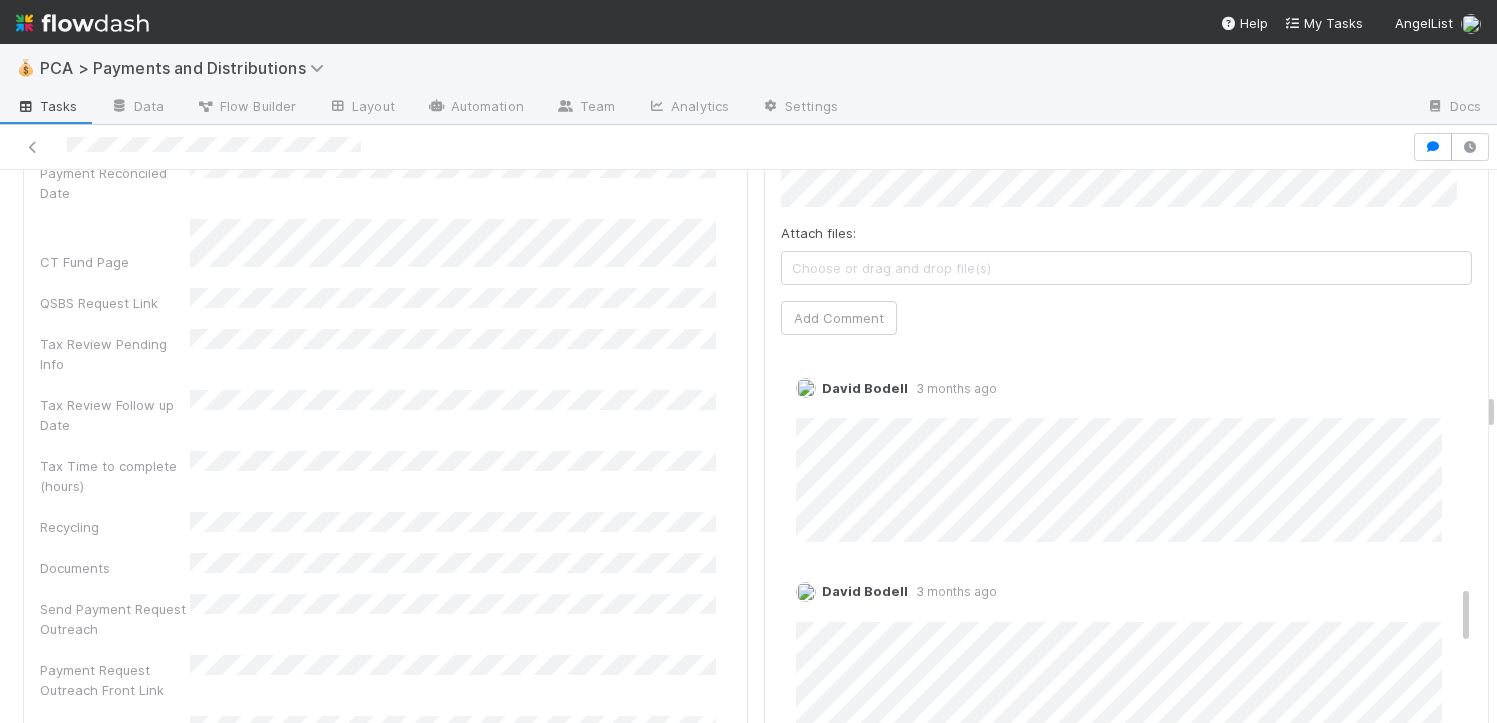 click at bounding box center [706, 147] 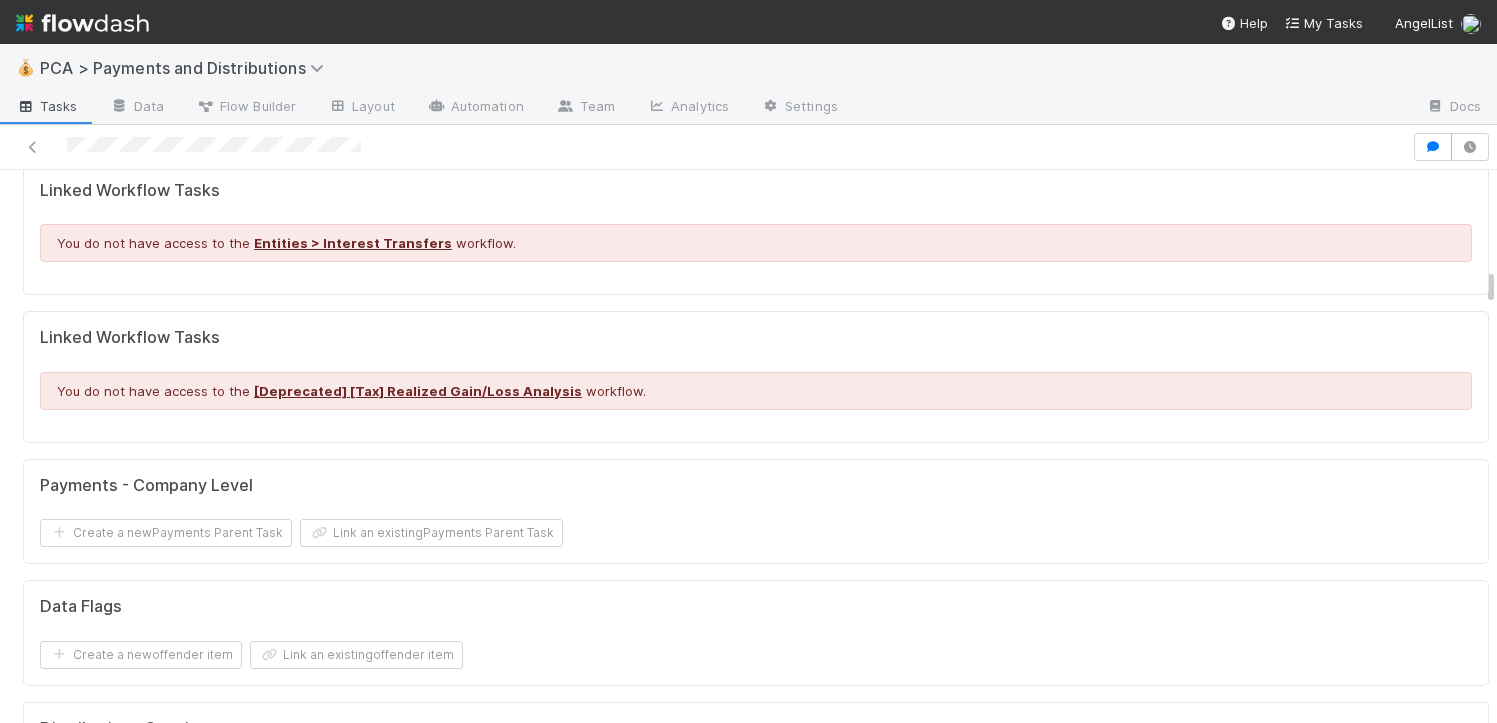 scroll, scrollTop: 2315, scrollLeft: 0, axis: vertical 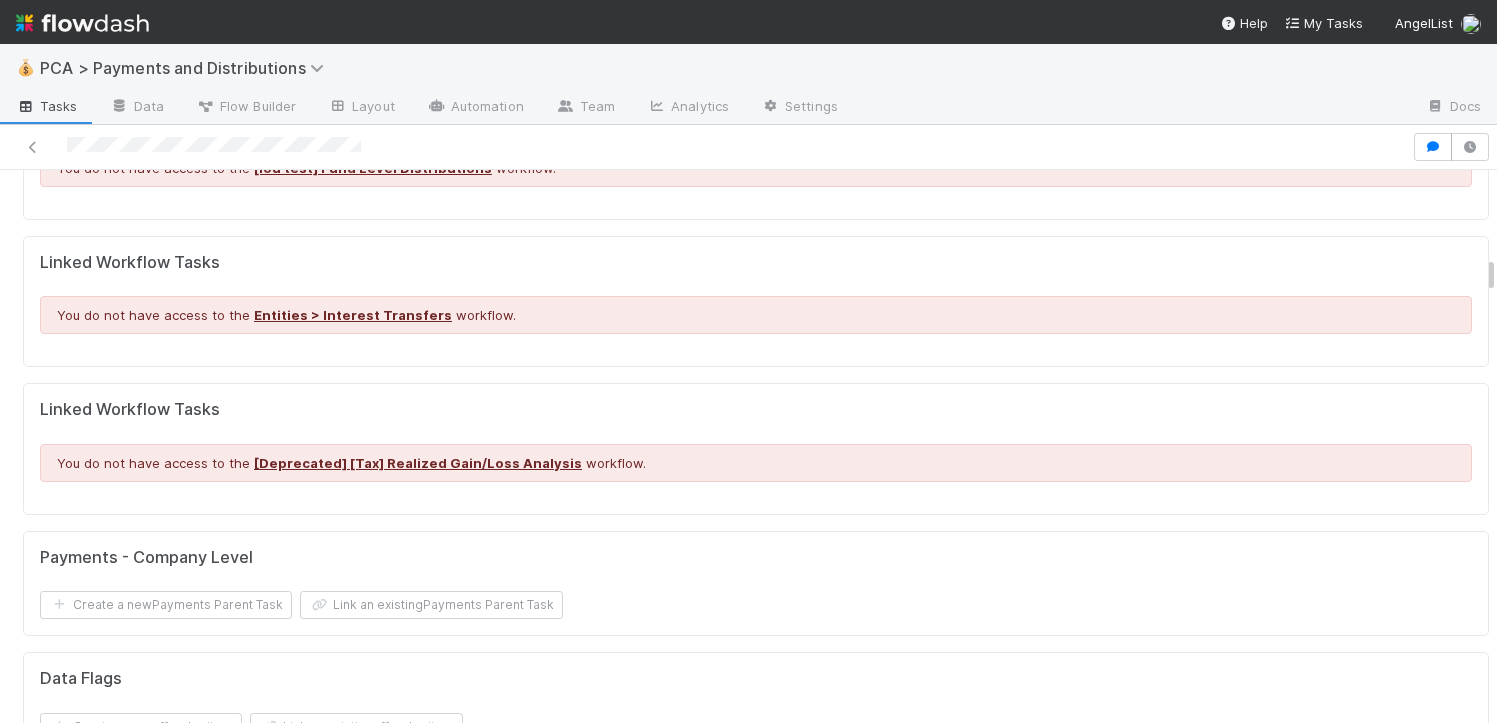 click at bounding box center [706, 147] 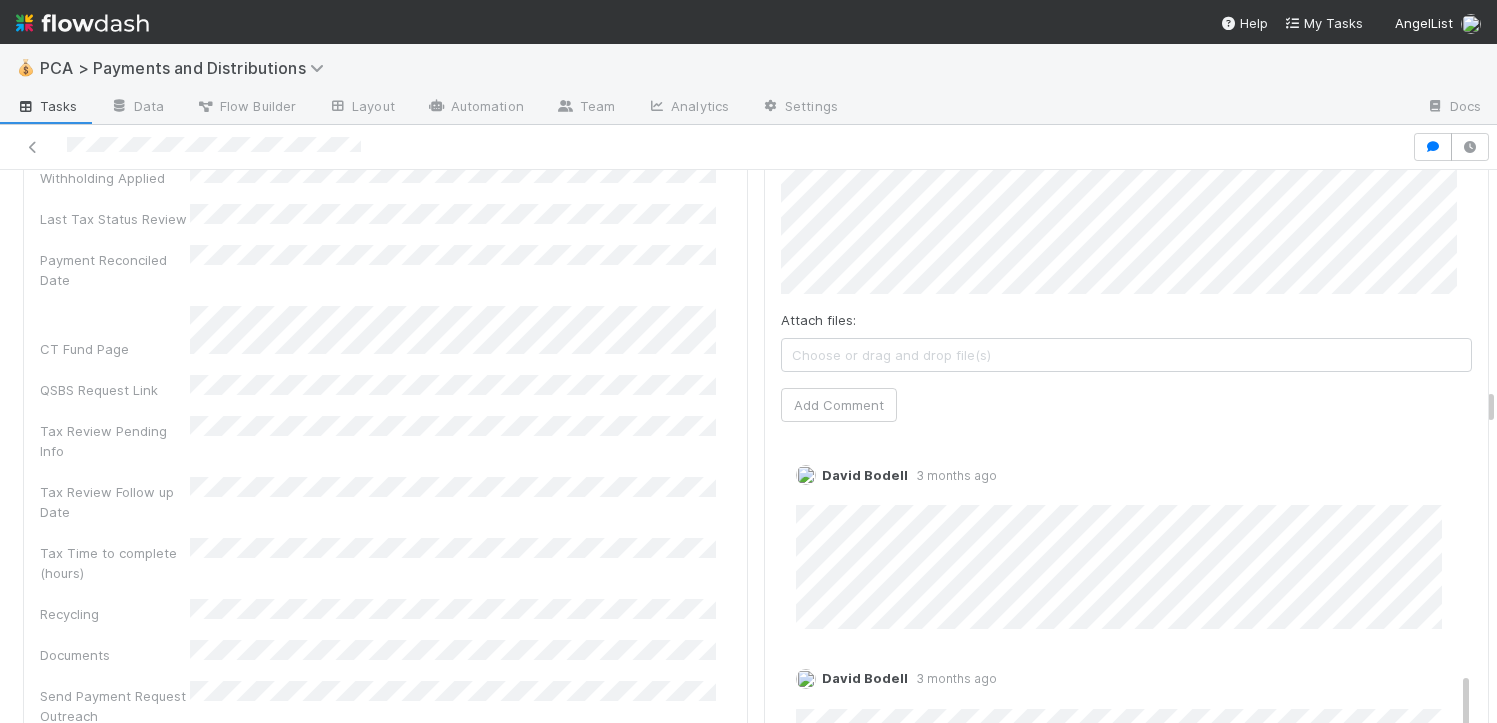 scroll, scrollTop: 5891, scrollLeft: 0, axis: vertical 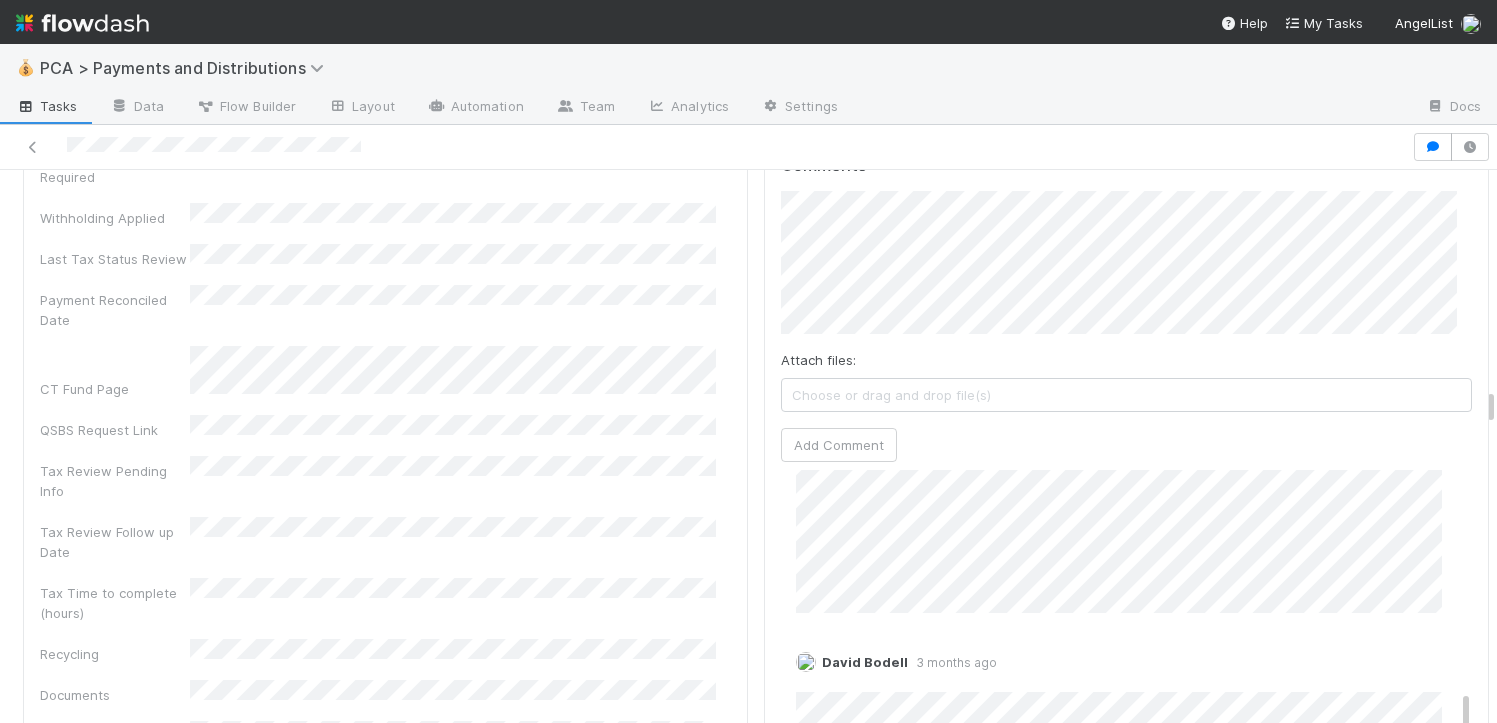 click on "New Payments Process
Please continue work on this task on the
Payments Parent Task Payments High-level Details Edit Follow Up Date  Company  Transaction Summary URL  Payment Event  Tranche Type  Payment Type/ Transaction Category  Incoming Wires   Create a new  task Link an existing  task Transaction Summary Payments Email   Create a new  task Link an existing  task Linked Workflow Tasks You do not have access to the   Tax Inbox Service > QSBS Processing   workflow. Tax Realized Gain/Loss Analyses   Create a new  task Link an existing  task Linked Workflow Tasks You do not have access to the   [lou test] Fund Level Distributions   workflow. Linked Workflow Tasks You do not have access to the   Entities > Interest Transfers   workflow. Linked Workflow Tasks You do not have access to the   [Deprecated] [Tax] Realized Gain/Loss Analysis   workflow. Payments - Company Level   Create a new  Payments Parent Task Link an existing  Payments Parent Task Data Flags   Create a new  offender item Link an existing" at bounding box center [756, 2248] 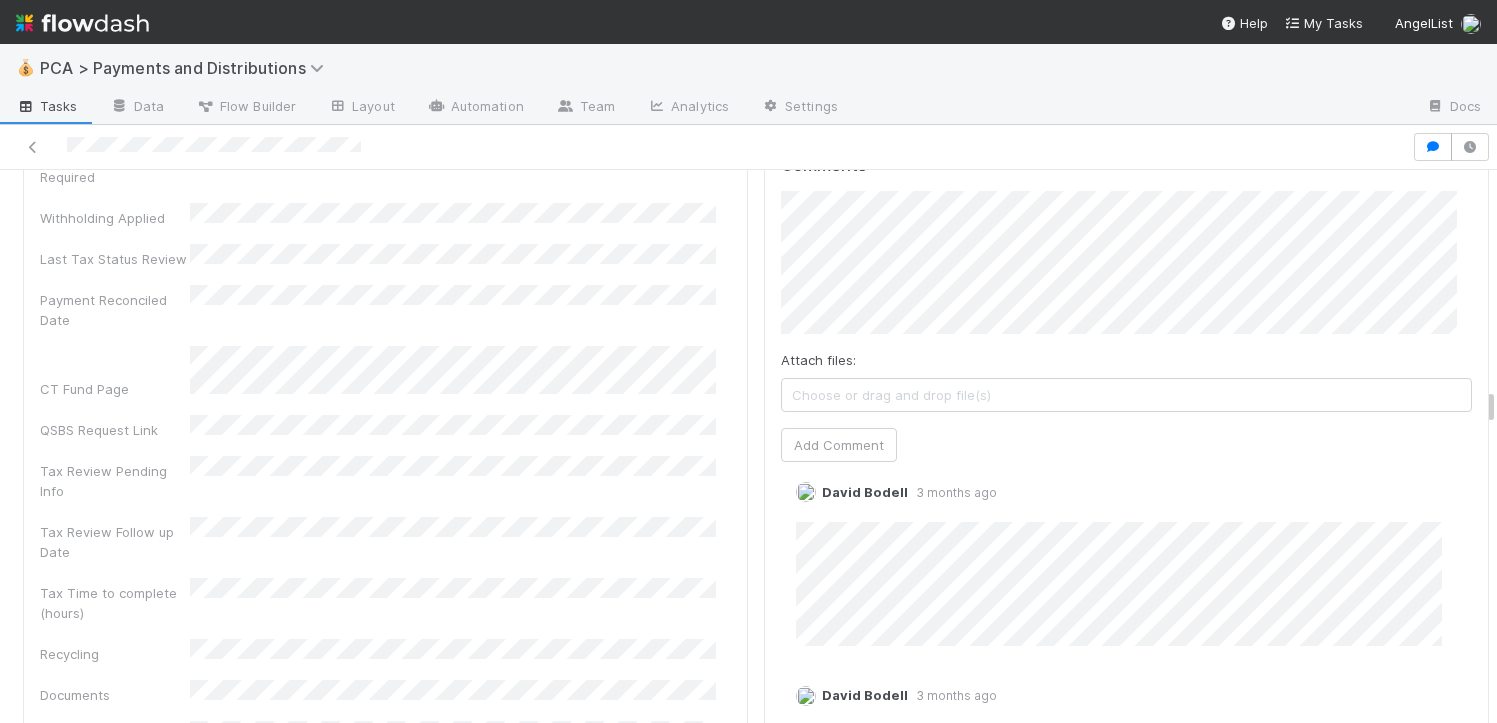 scroll, scrollTop: 1673, scrollLeft: 0, axis: vertical 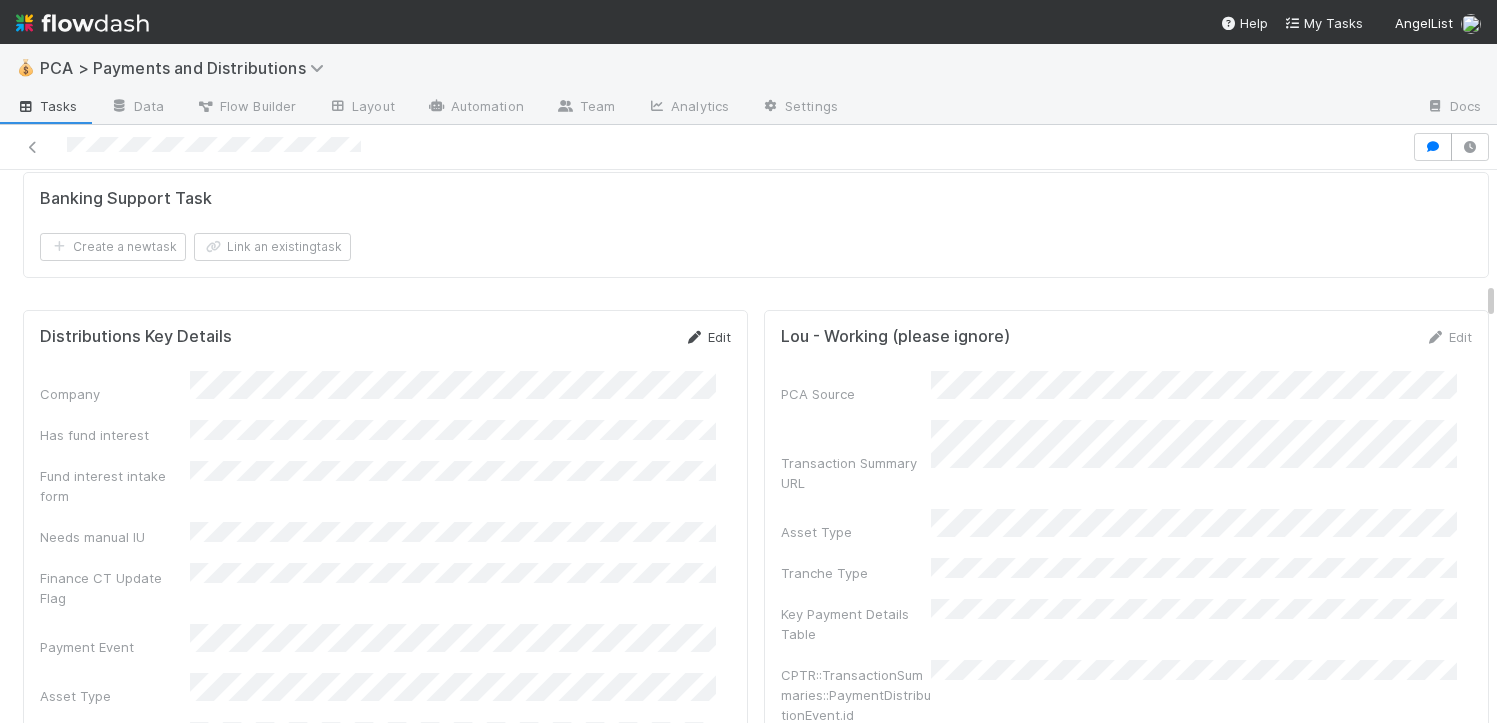 click on "Edit" at bounding box center (707, 337) 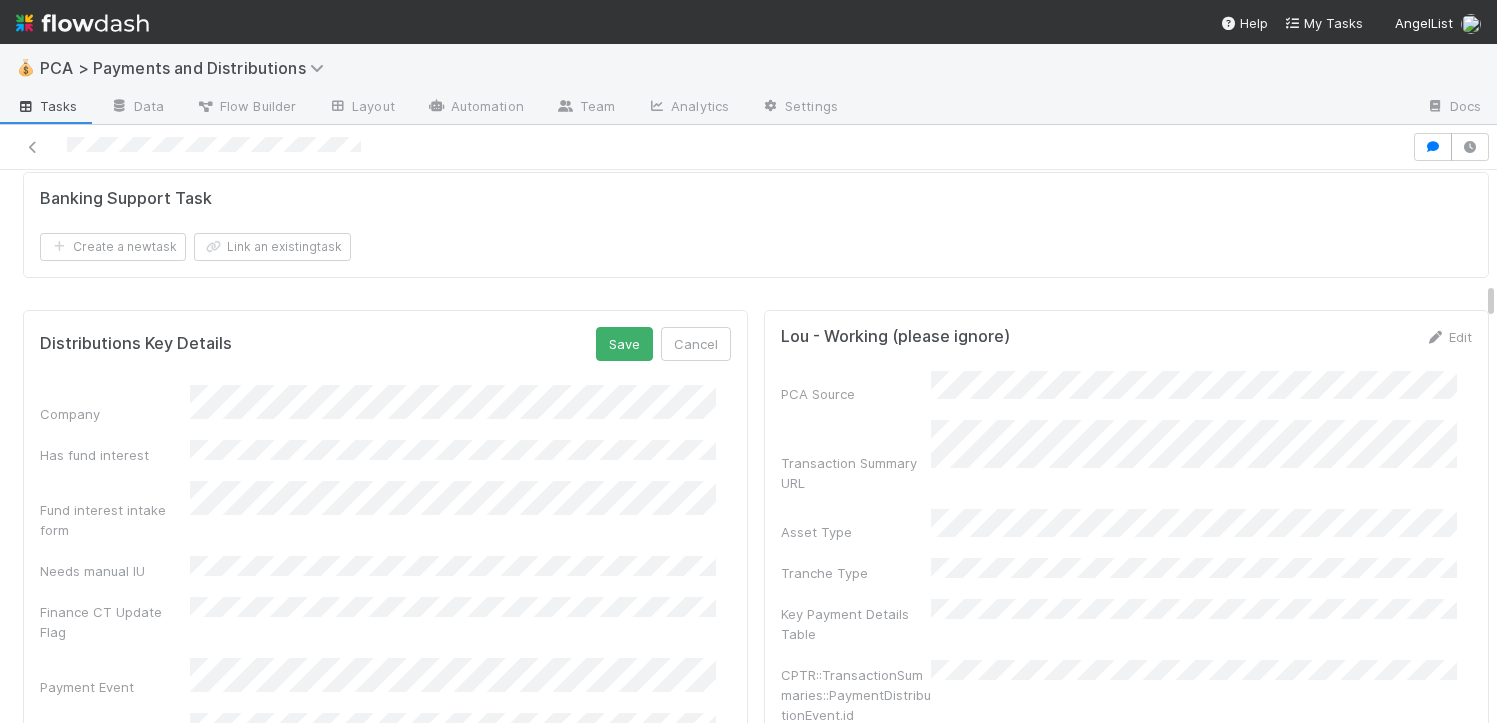 scroll, scrollTop: 3109, scrollLeft: 0, axis: vertical 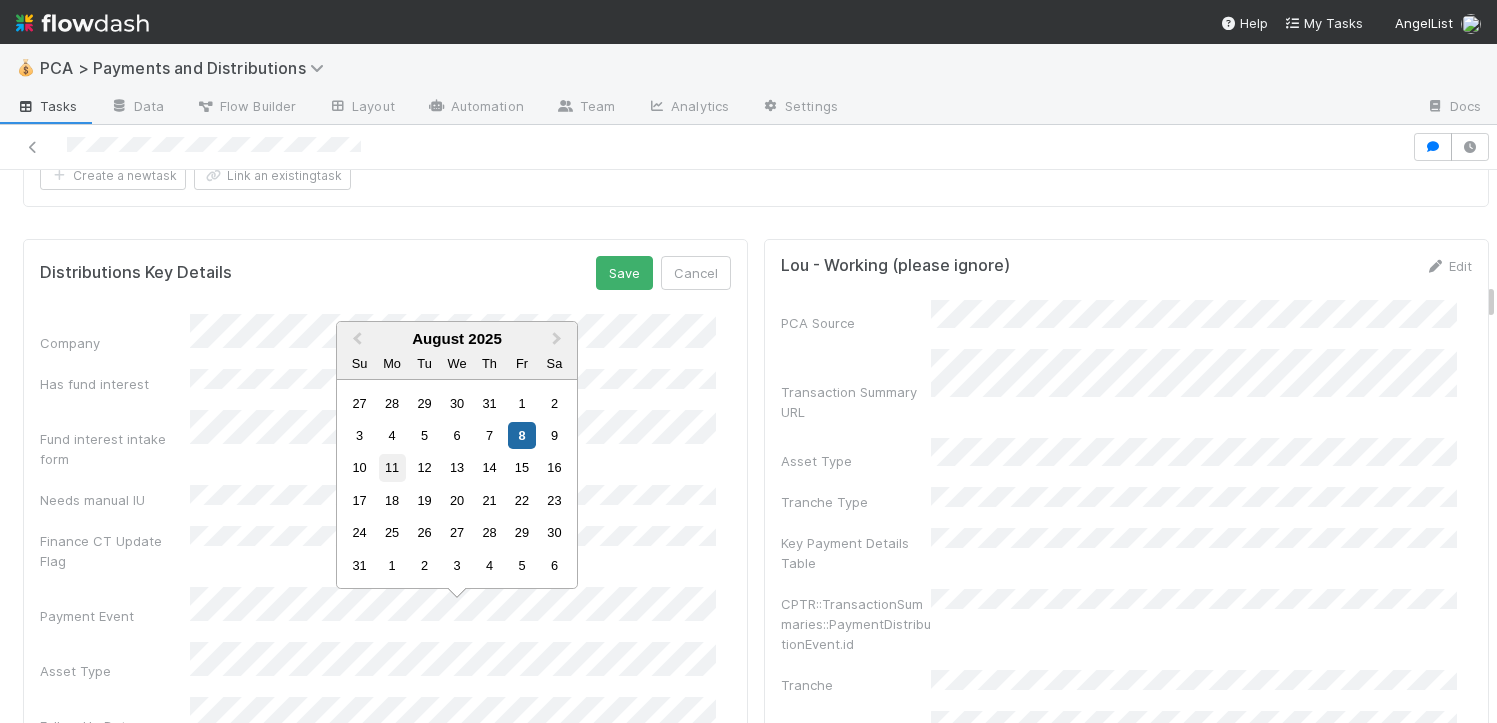click on "11" at bounding box center (392, 467) 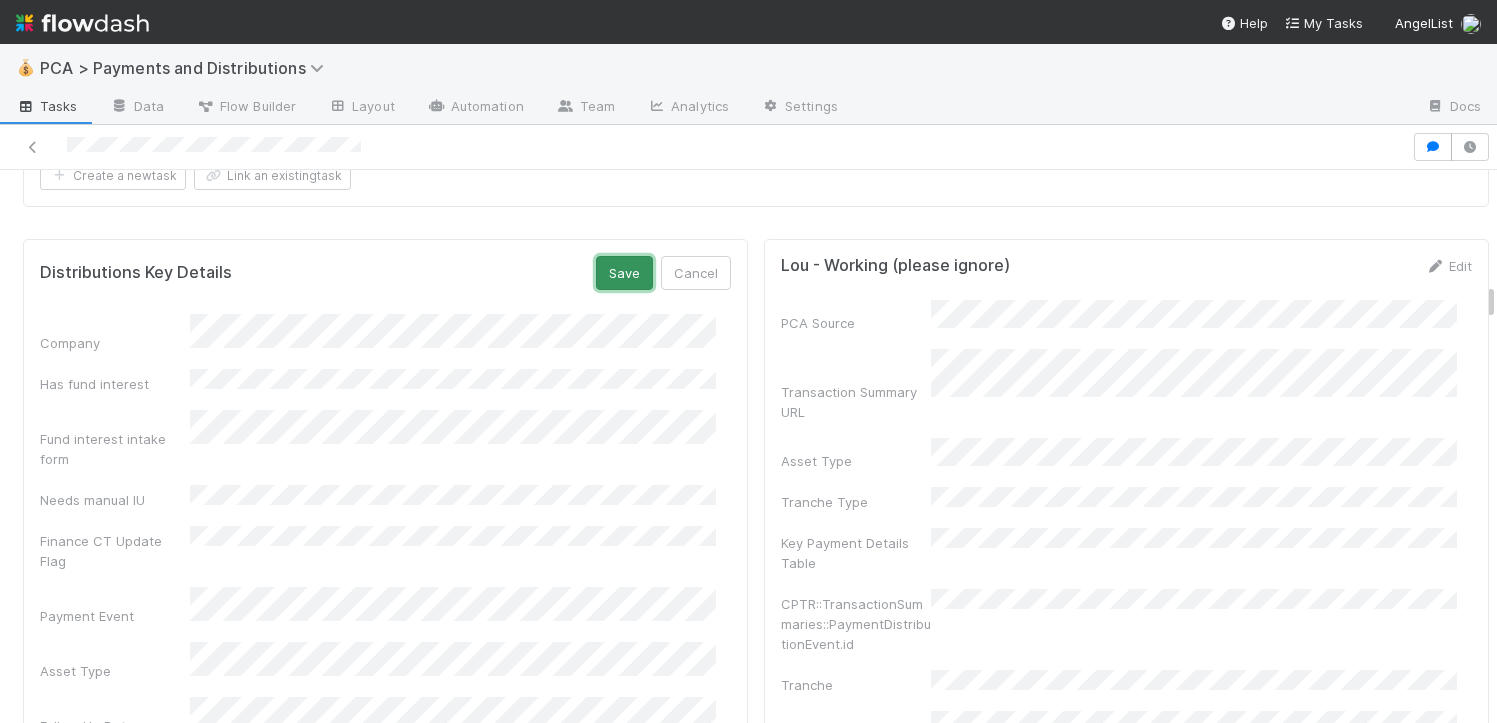 click on "Save" at bounding box center [624, 273] 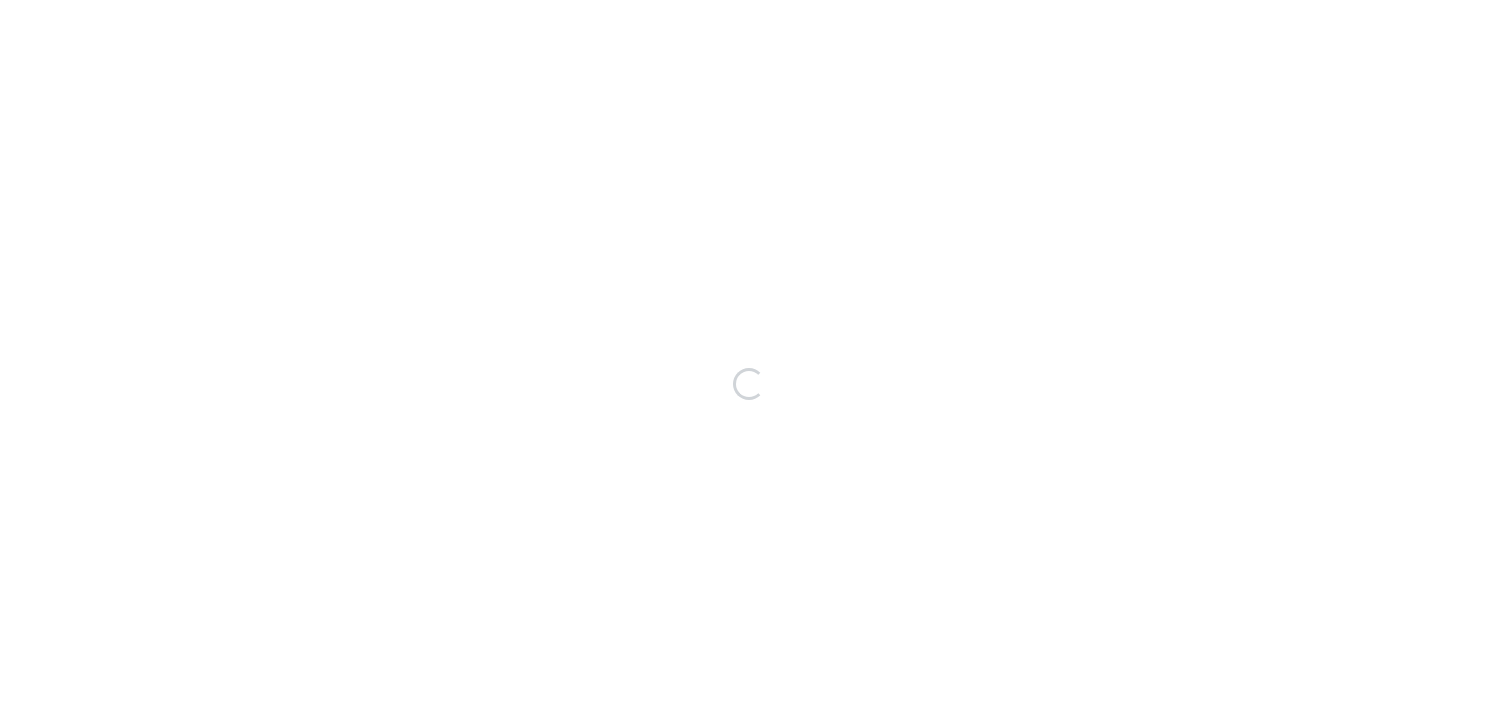 scroll, scrollTop: 0, scrollLeft: 0, axis: both 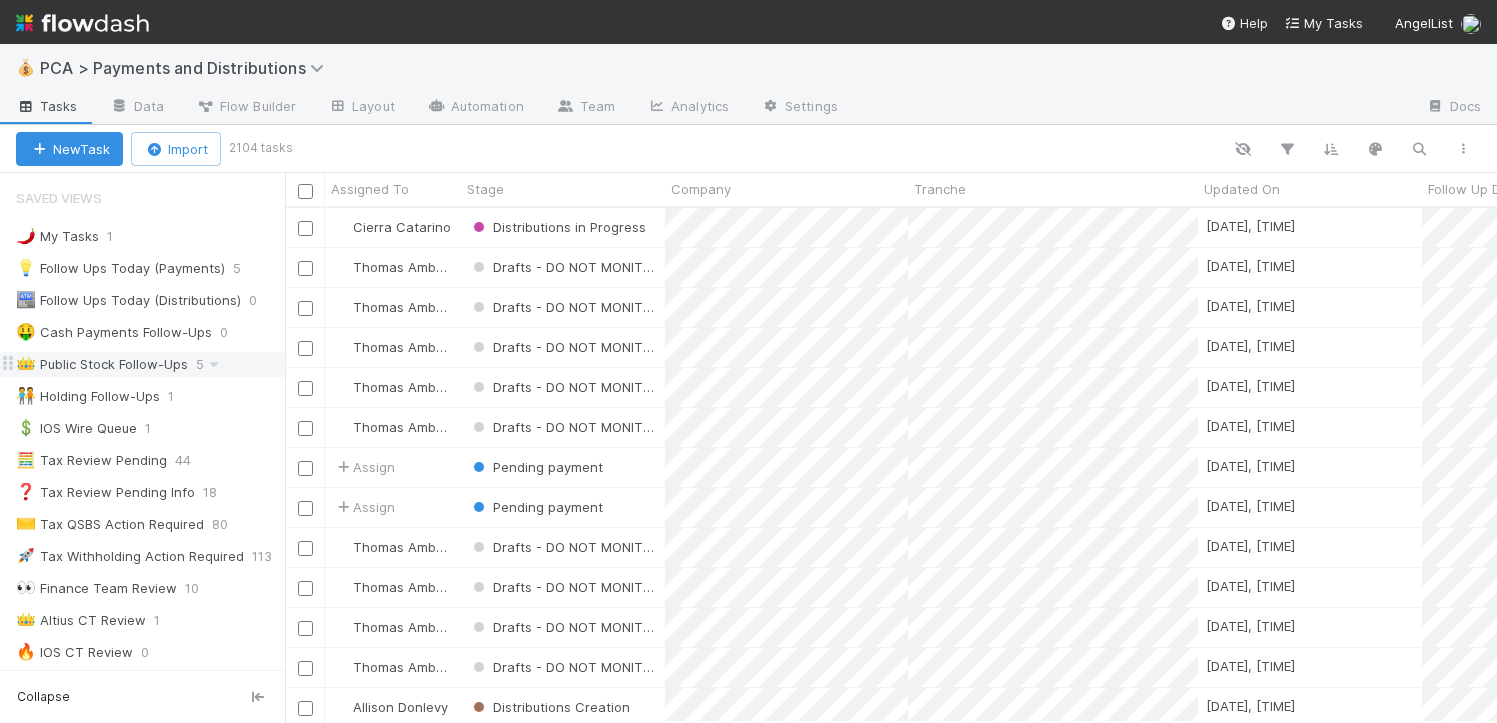 click on "👑 Public Stock Follow-Ups" at bounding box center [102, 364] 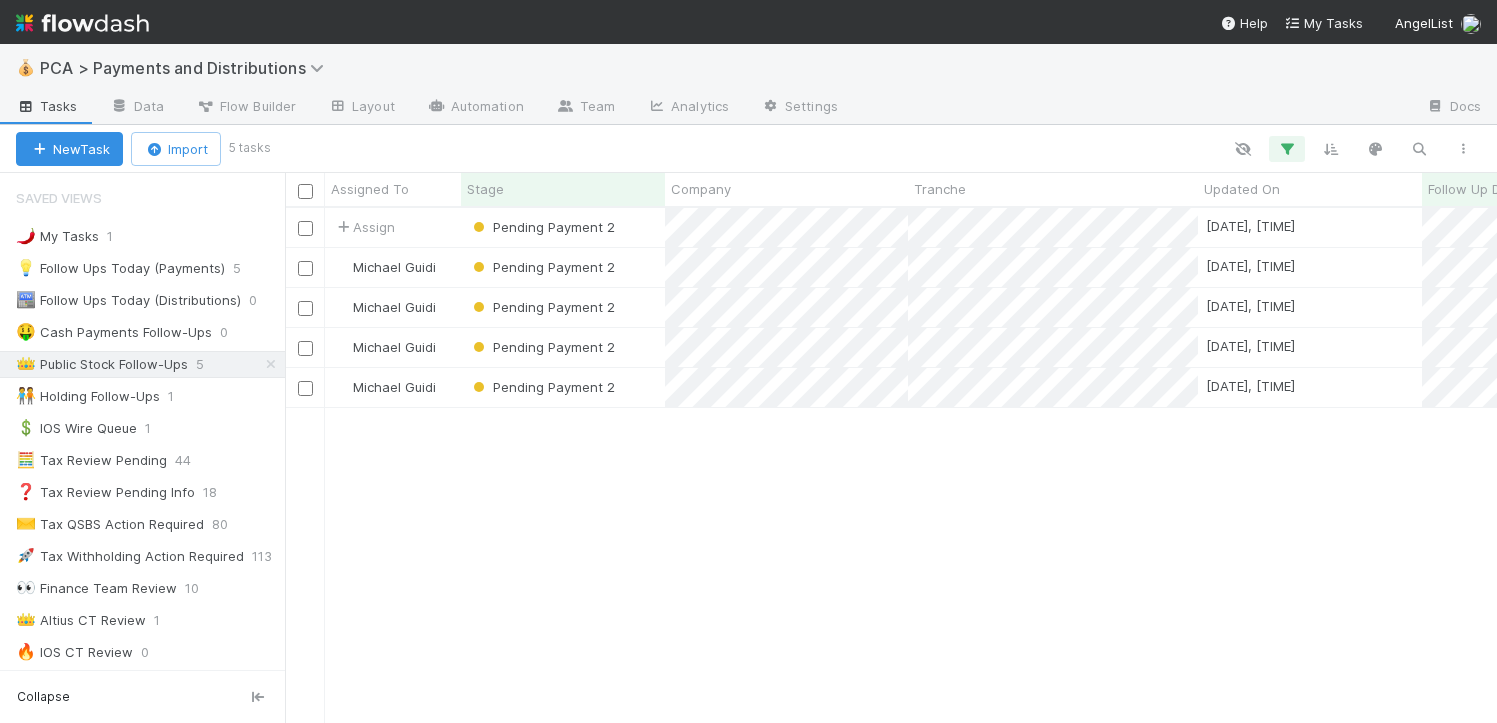 scroll, scrollTop: 15, scrollLeft: 16, axis: both 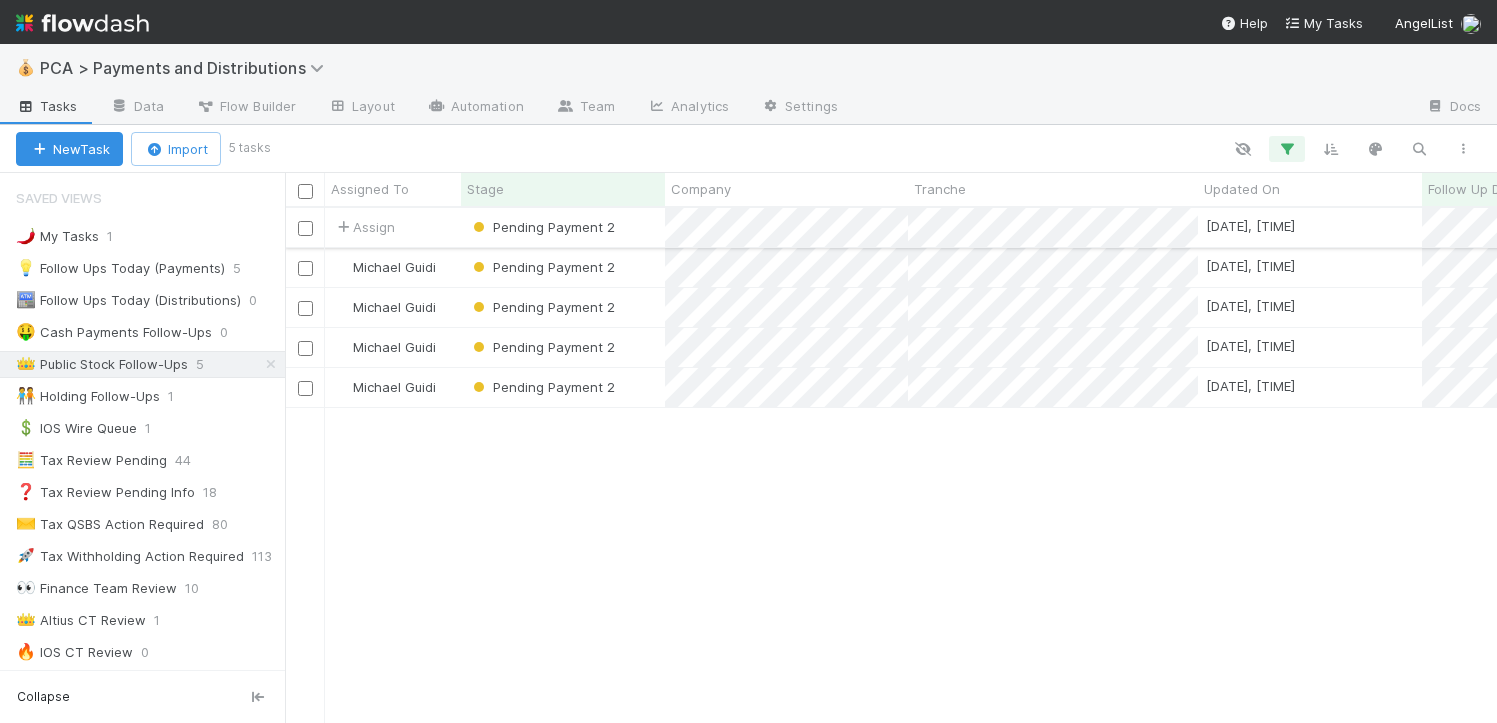 click on "Pending Payment 2" at bounding box center [563, 227] 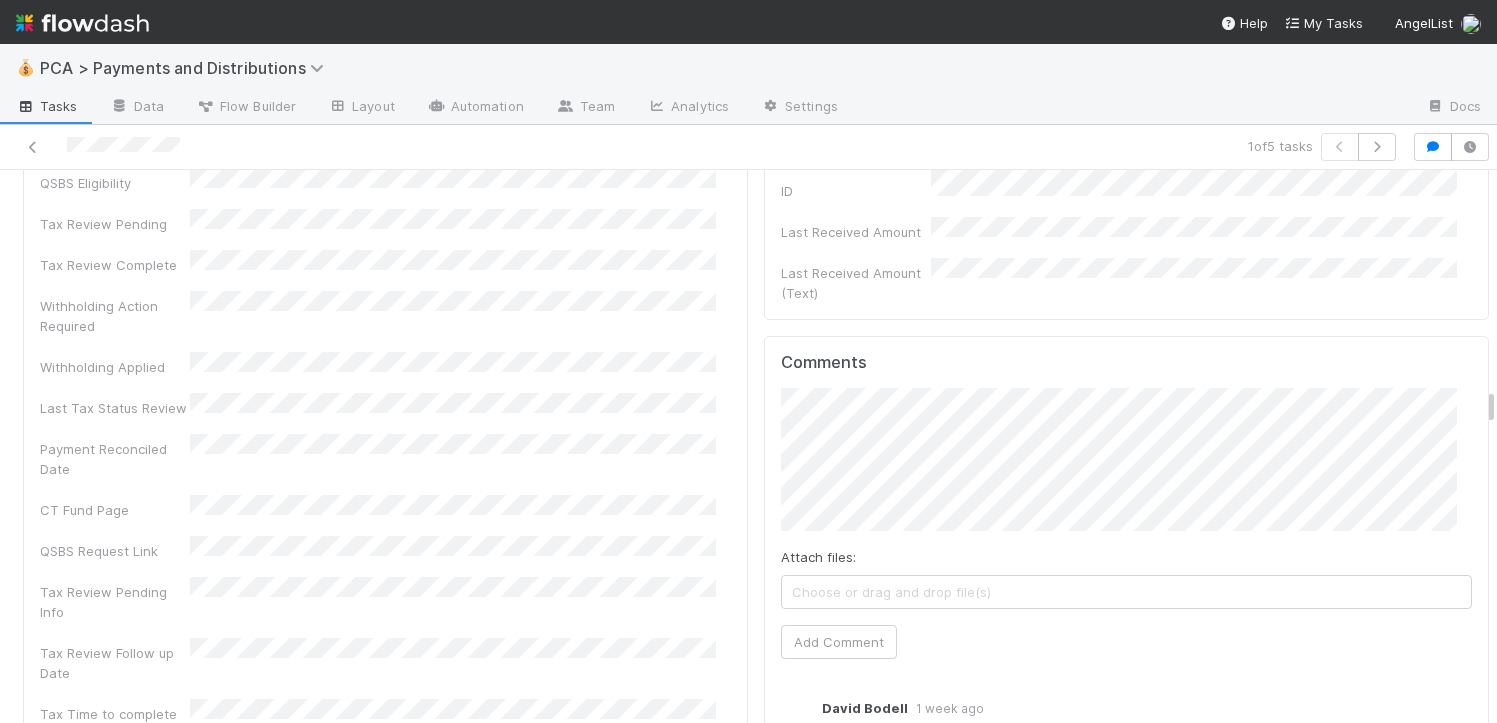 scroll, scrollTop: 5683, scrollLeft: 0, axis: vertical 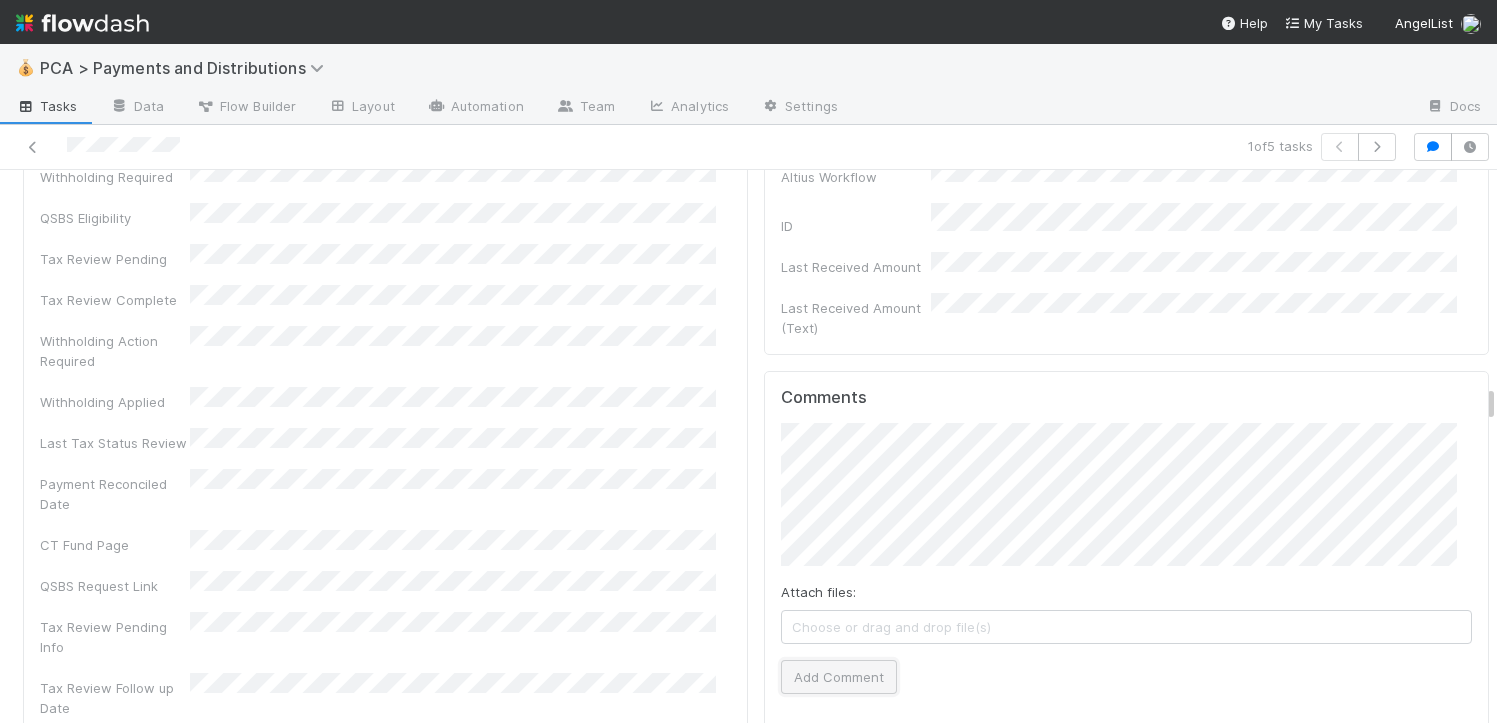 click on "Add Comment" at bounding box center (839, 677) 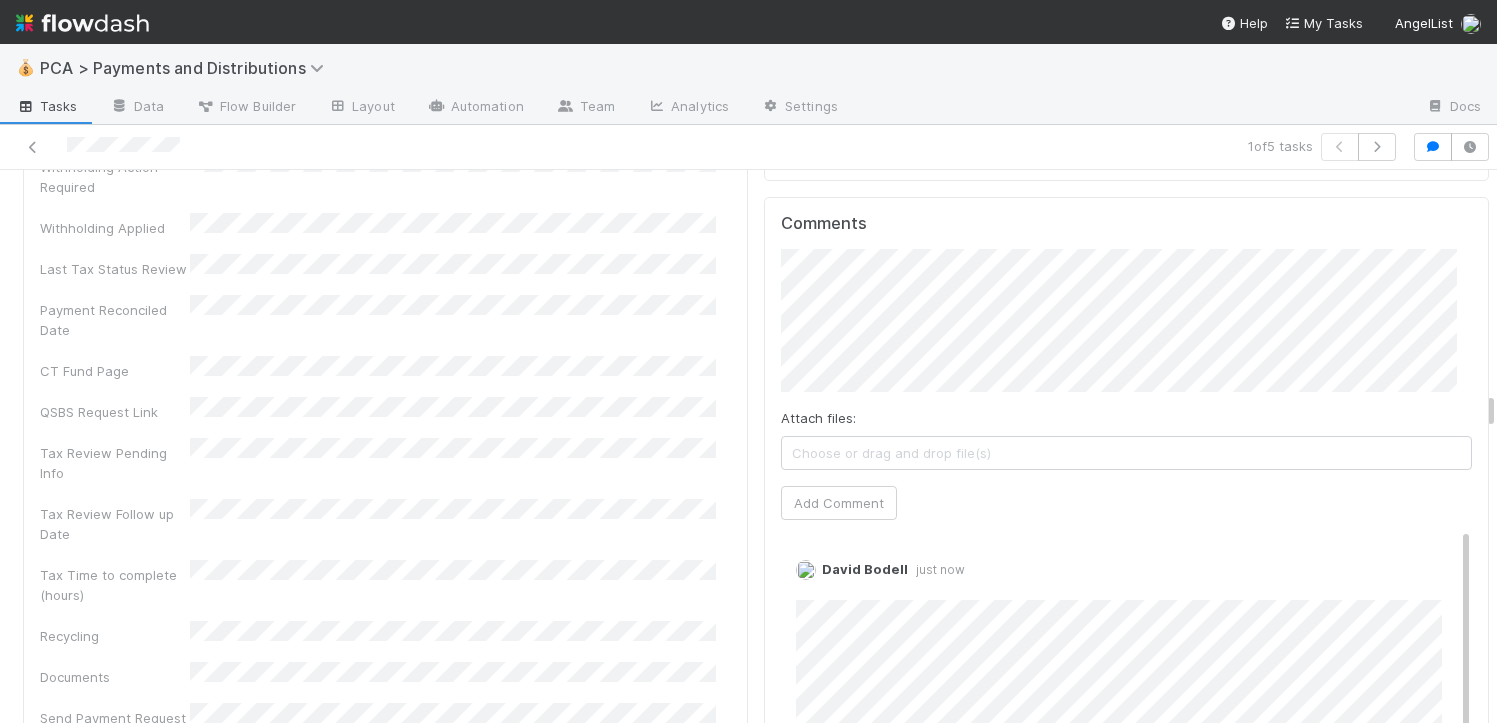 scroll, scrollTop: 5909, scrollLeft: 0, axis: vertical 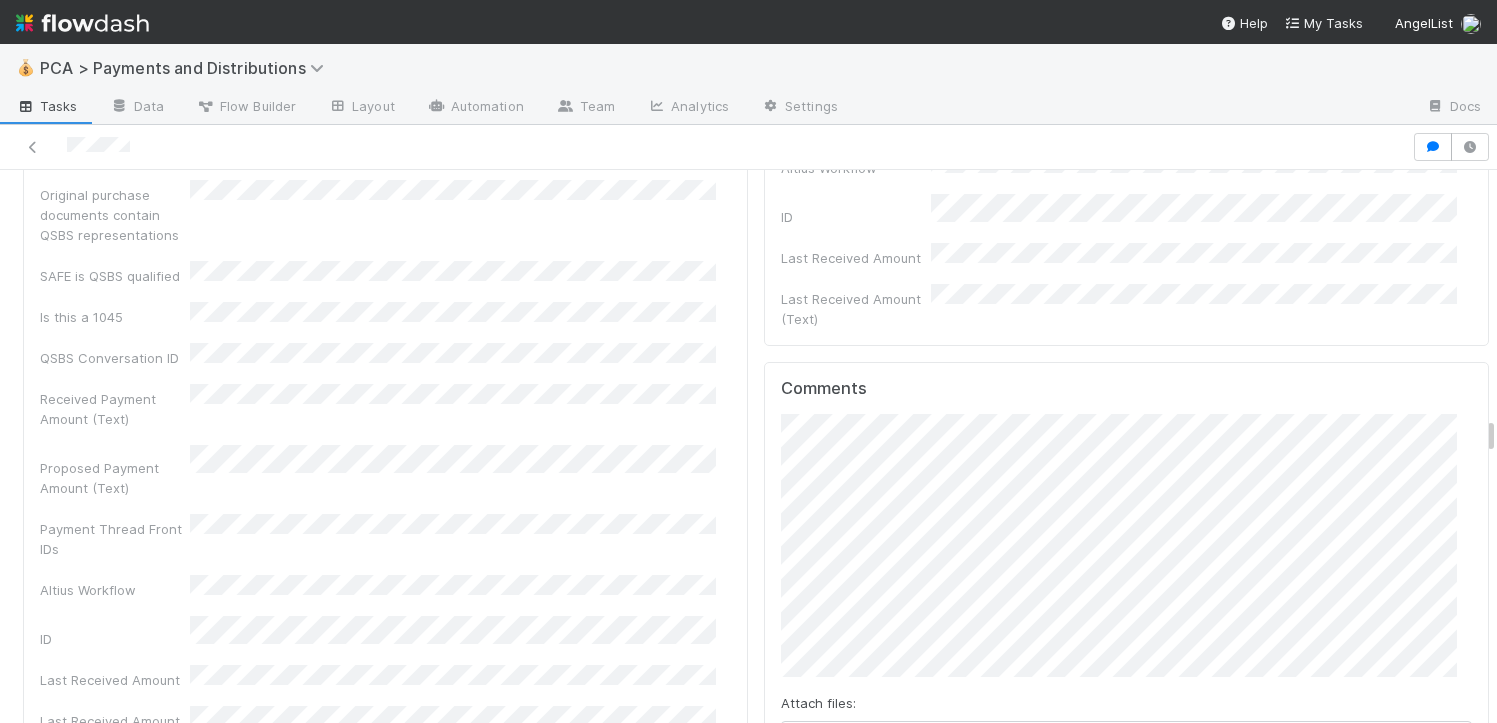 click on "Add Comment" at bounding box center (839, 788) 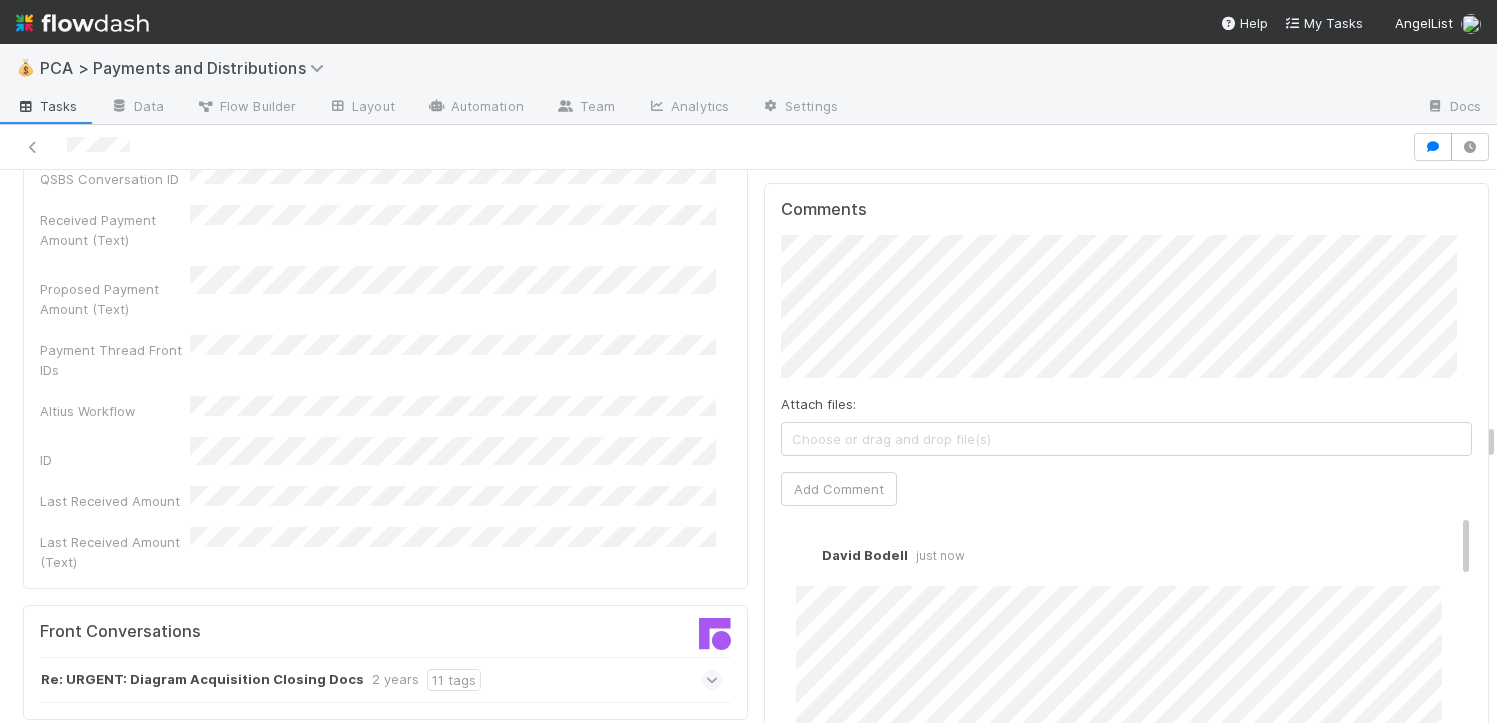 scroll, scrollTop: 7711, scrollLeft: 0, axis: vertical 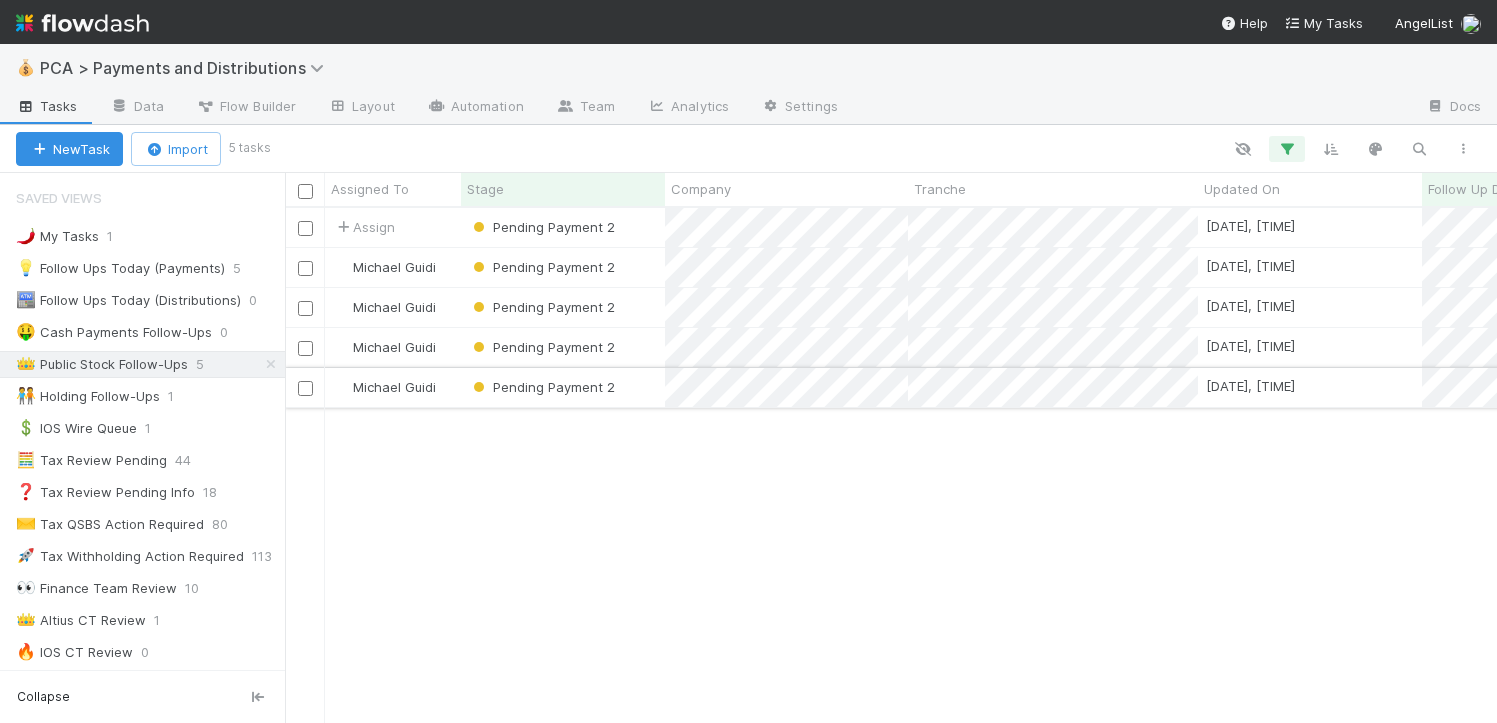 click on "Pending Payment 2" at bounding box center [563, 387] 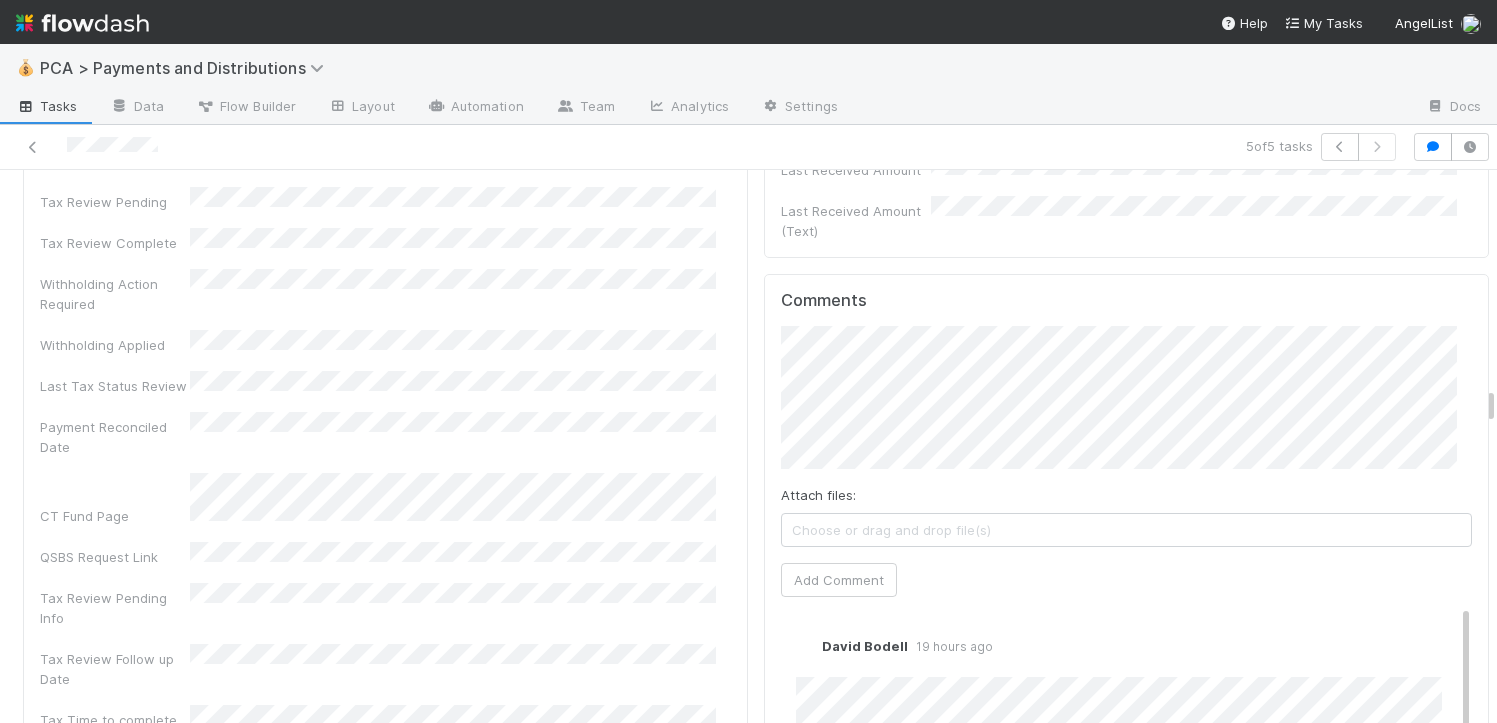 scroll, scrollTop: 5995, scrollLeft: 0, axis: vertical 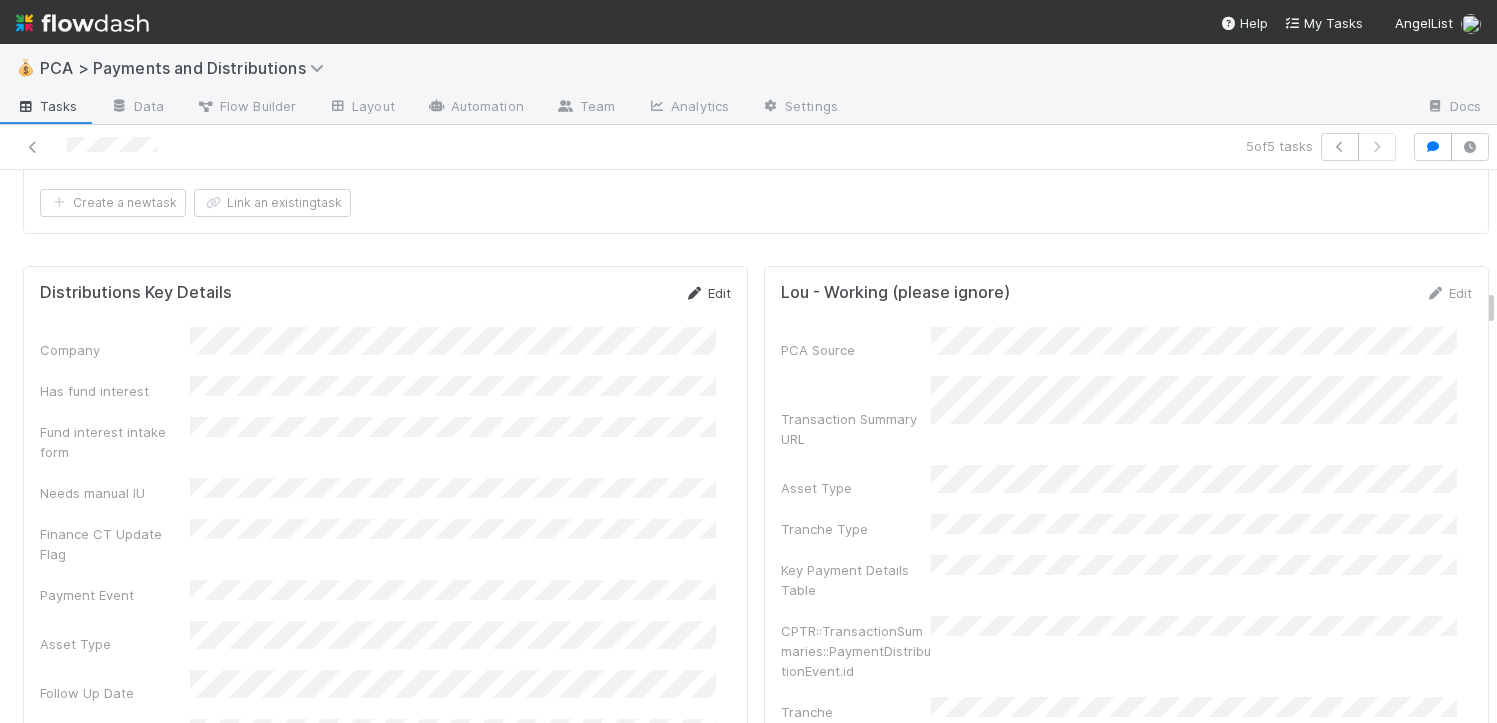click on "Edit" at bounding box center (707, 293) 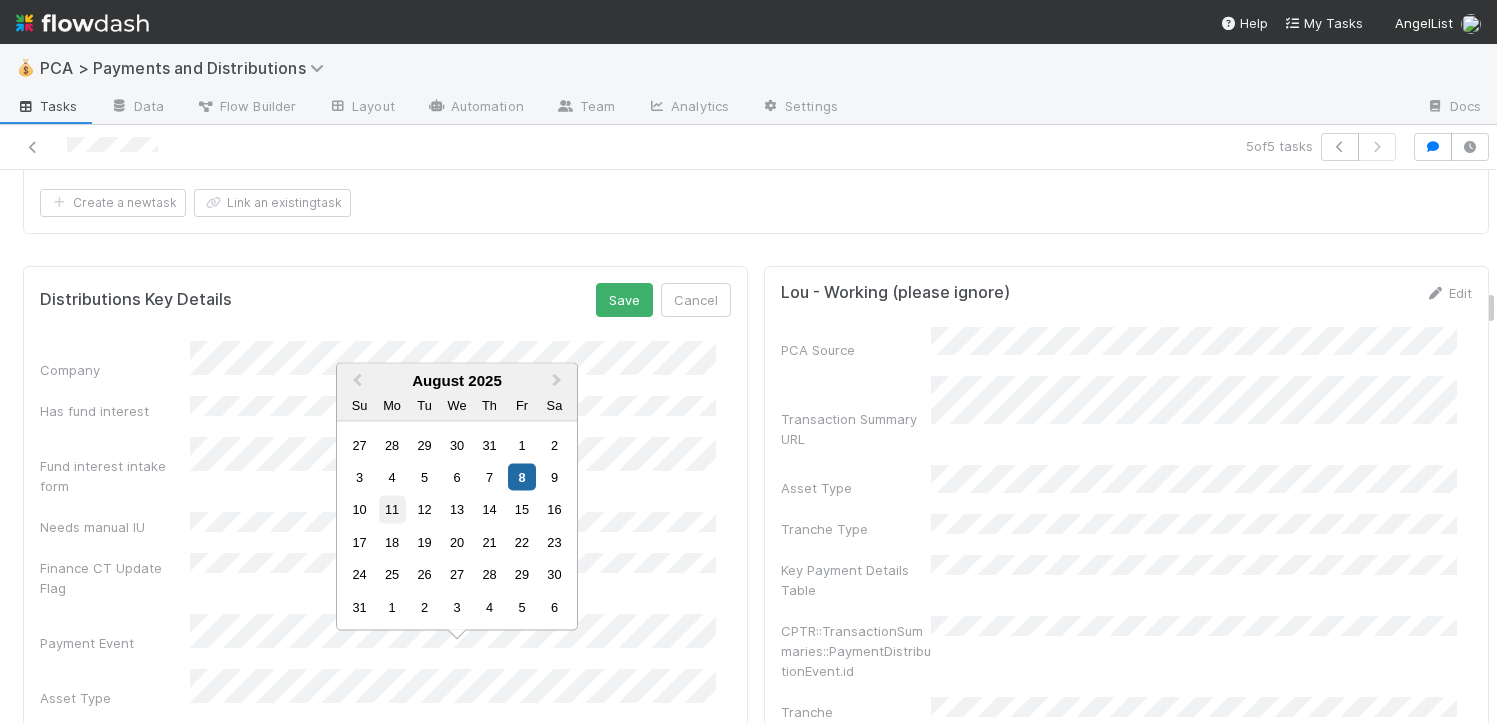 click on "11" at bounding box center (392, 509) 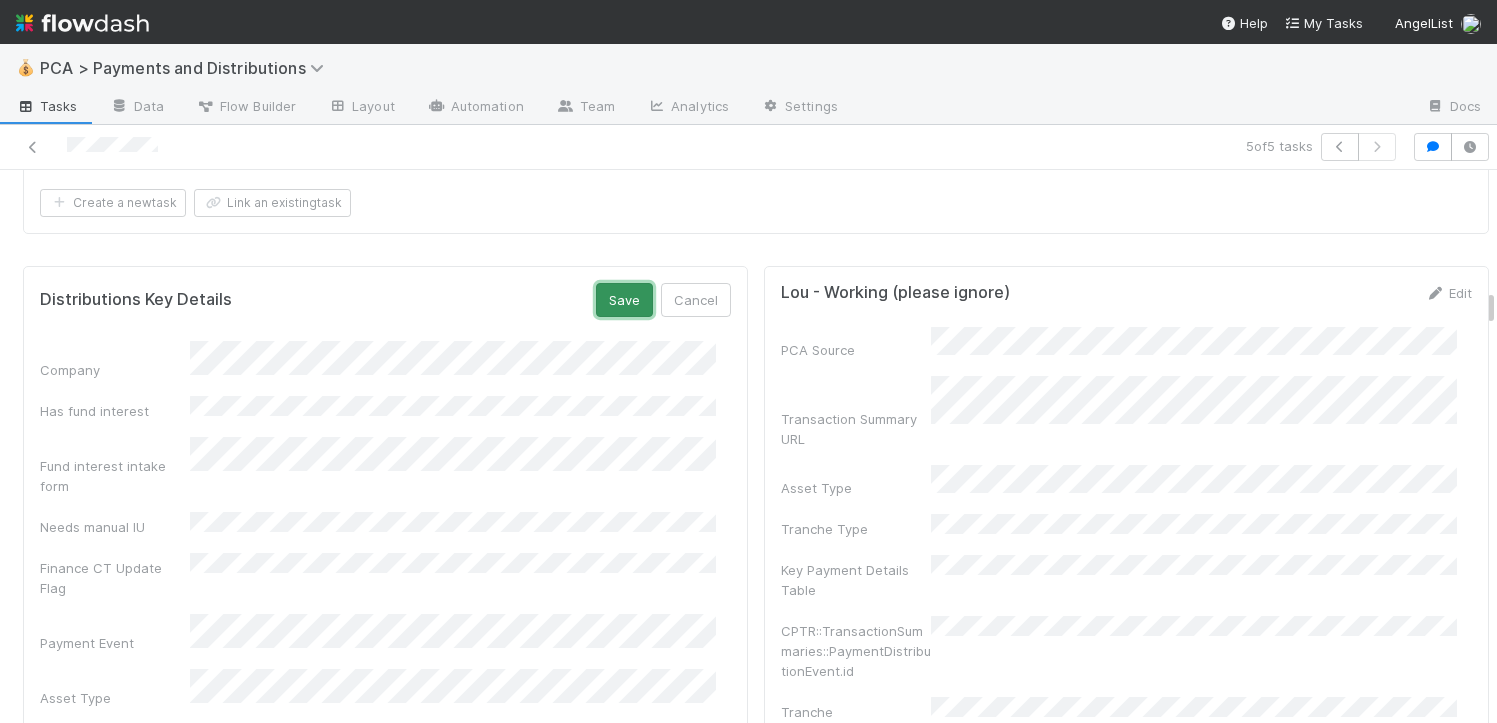 click on "Save" at bounding box center [624, 300] 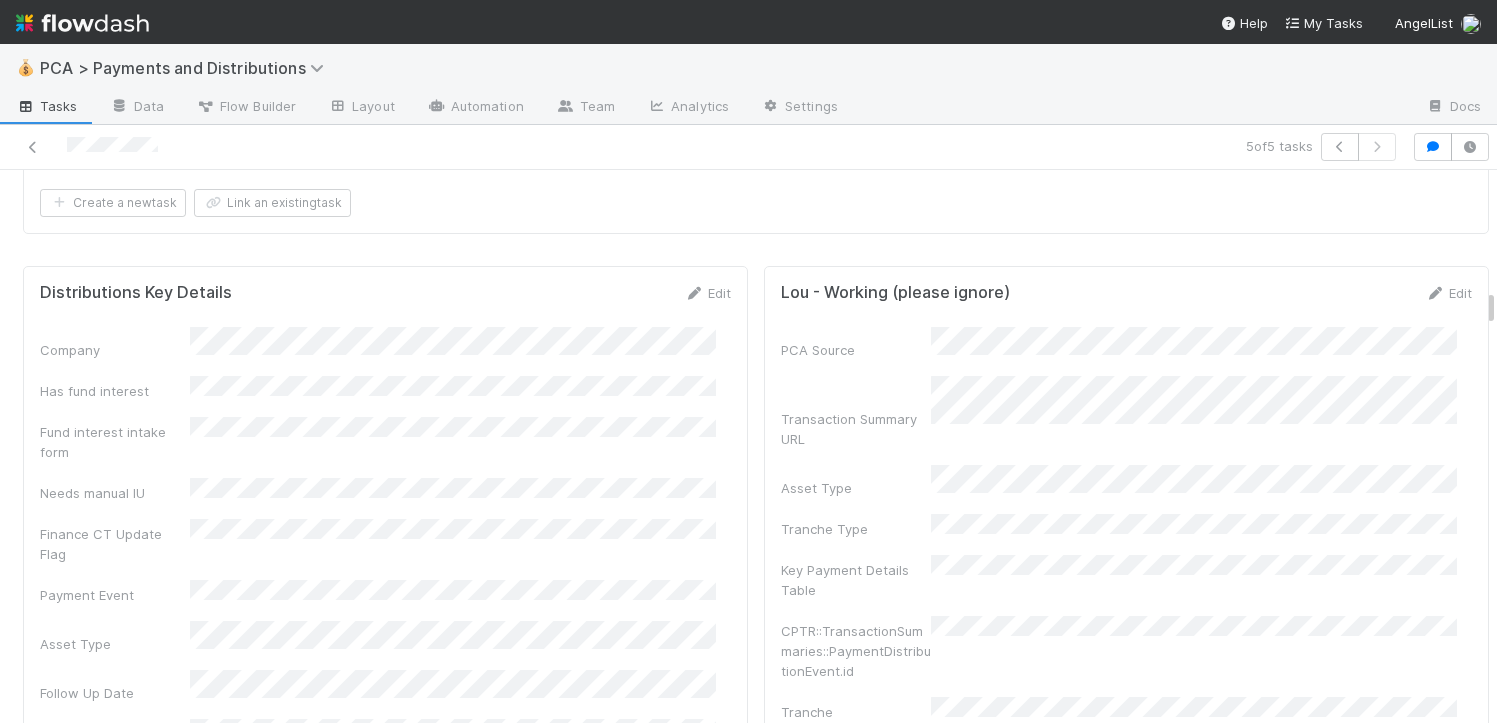 click on "5  of  5   tasks" at bounding box center (748, 147) 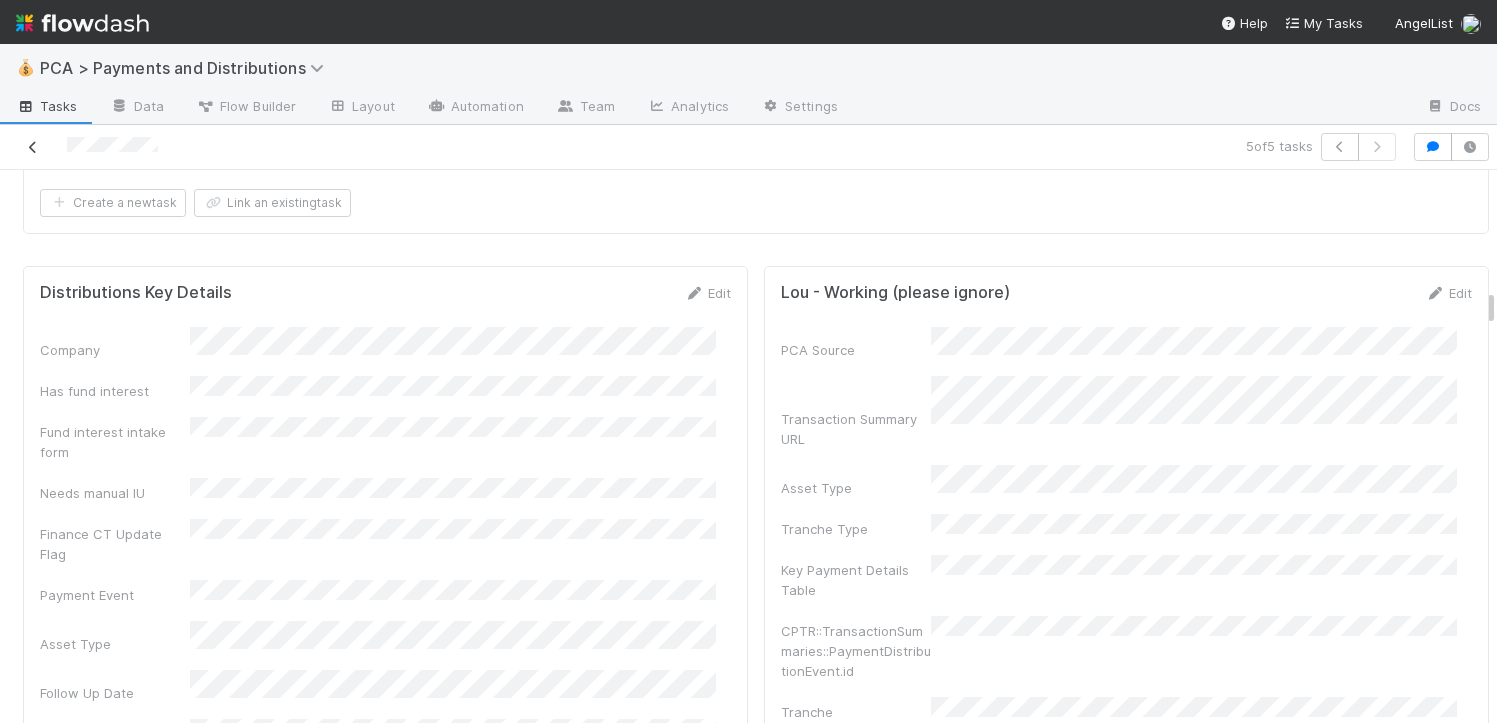click at bounding box center (33, 147) 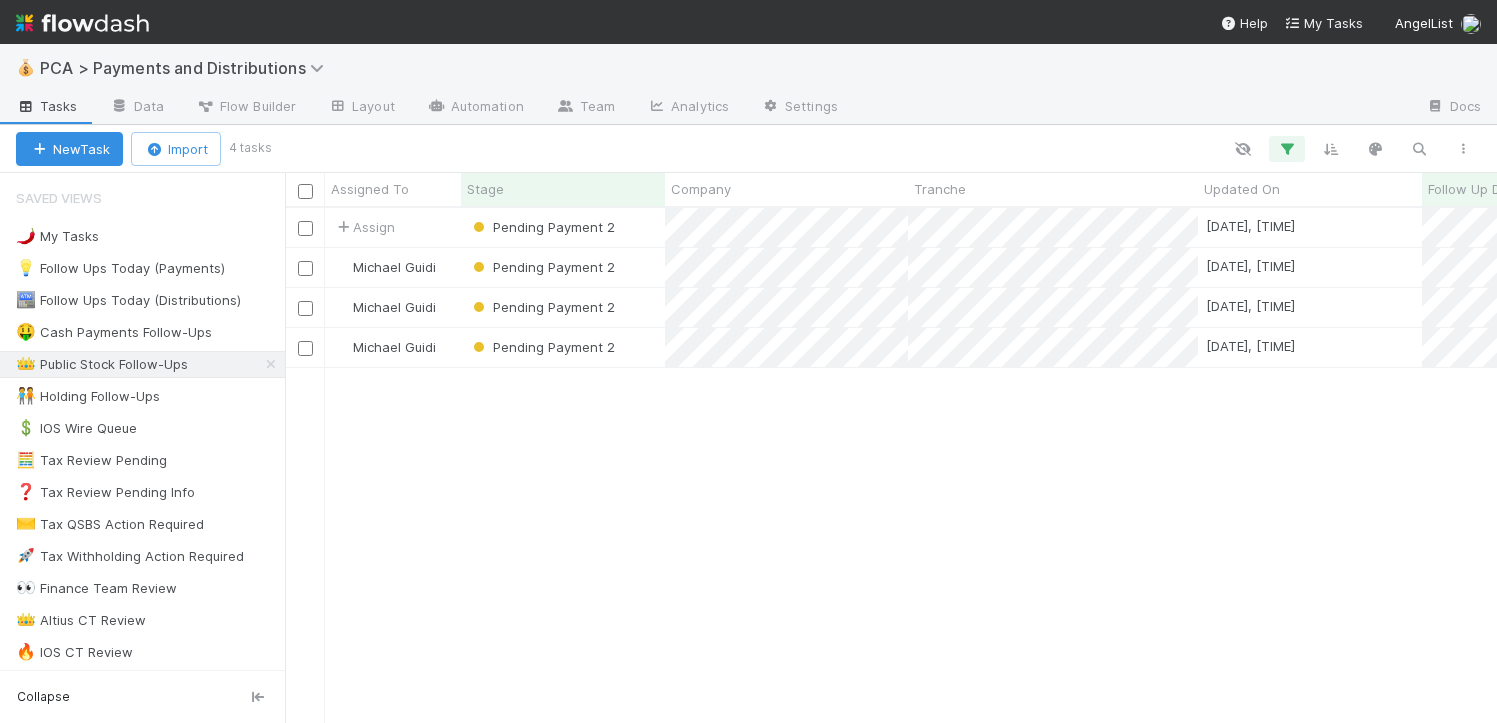 scroll, scrollTop: 15, scrollLeft: 16, axis: both 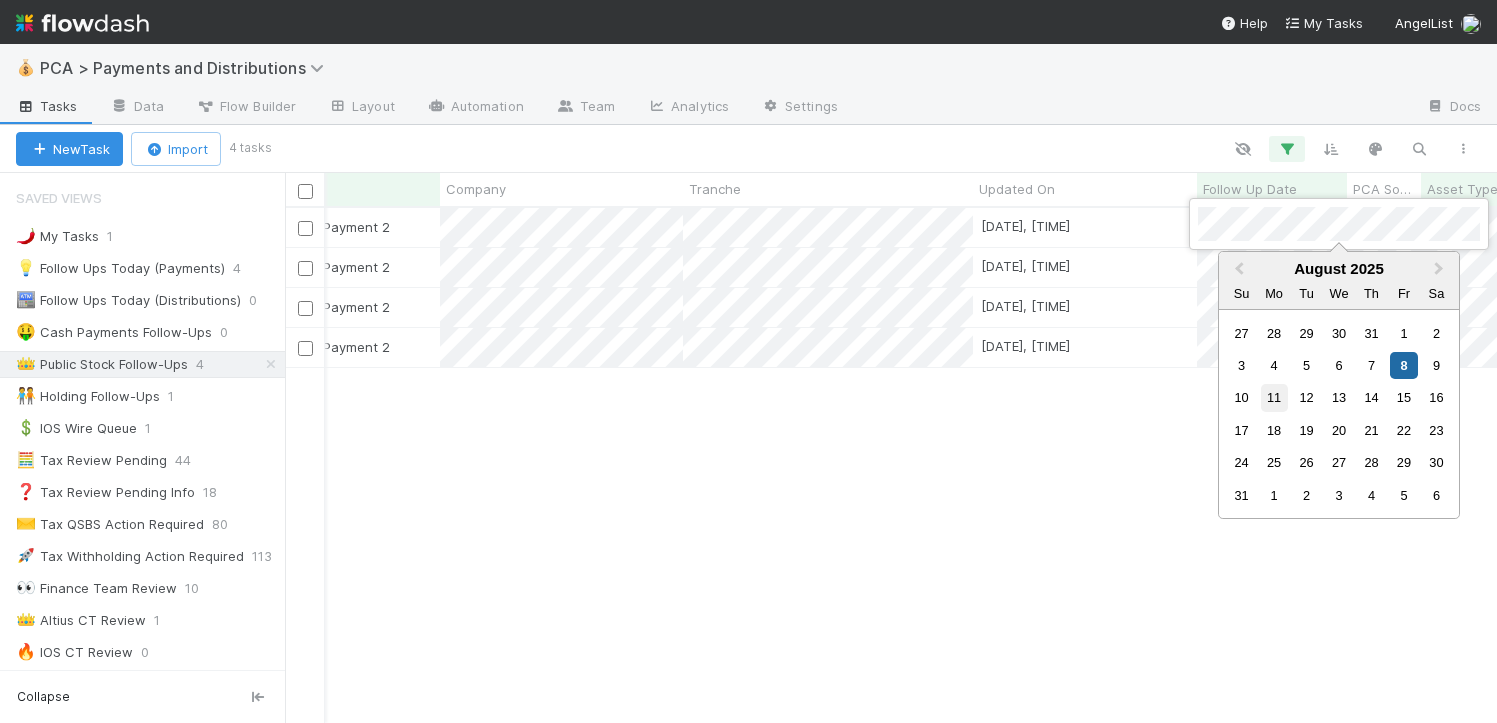 click on "11" at bounding box center [1274, 397] 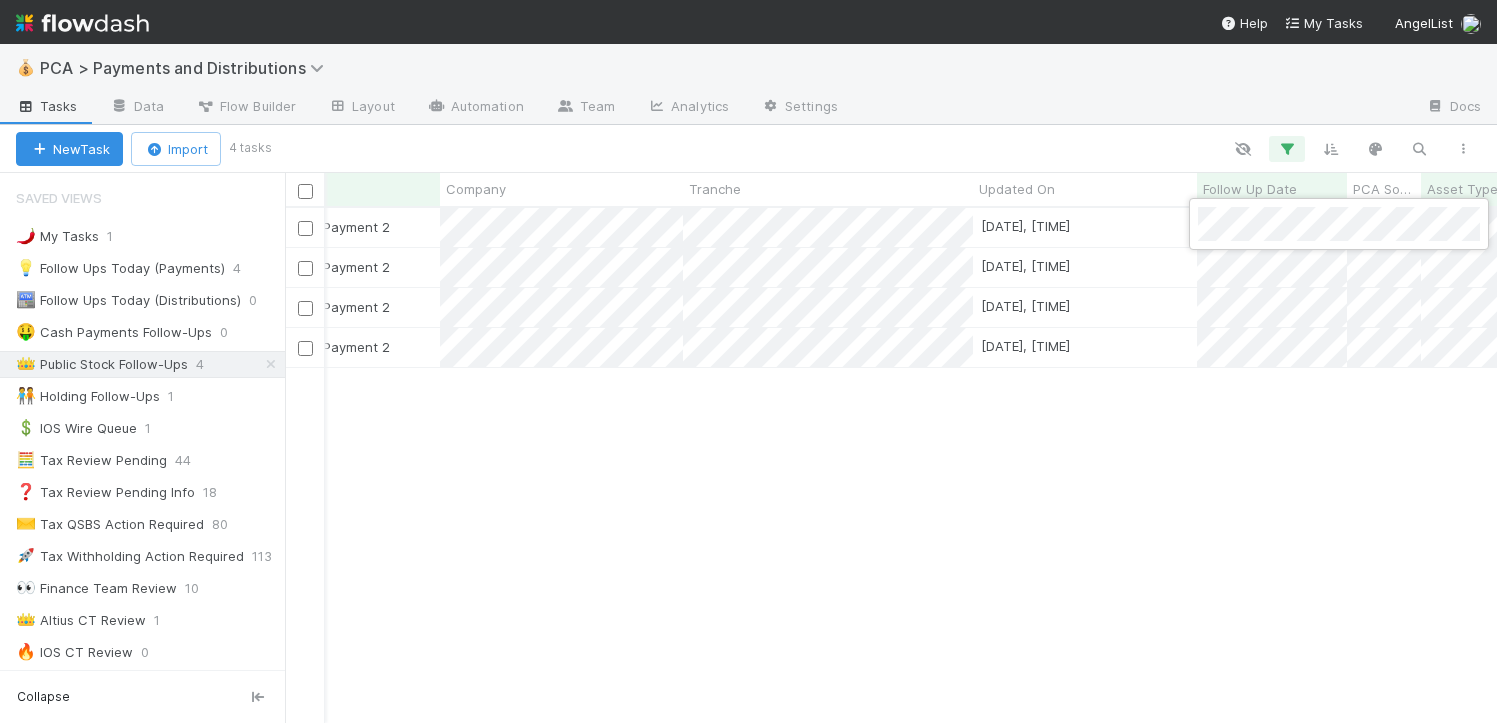 click at bounding box center (748, 361) 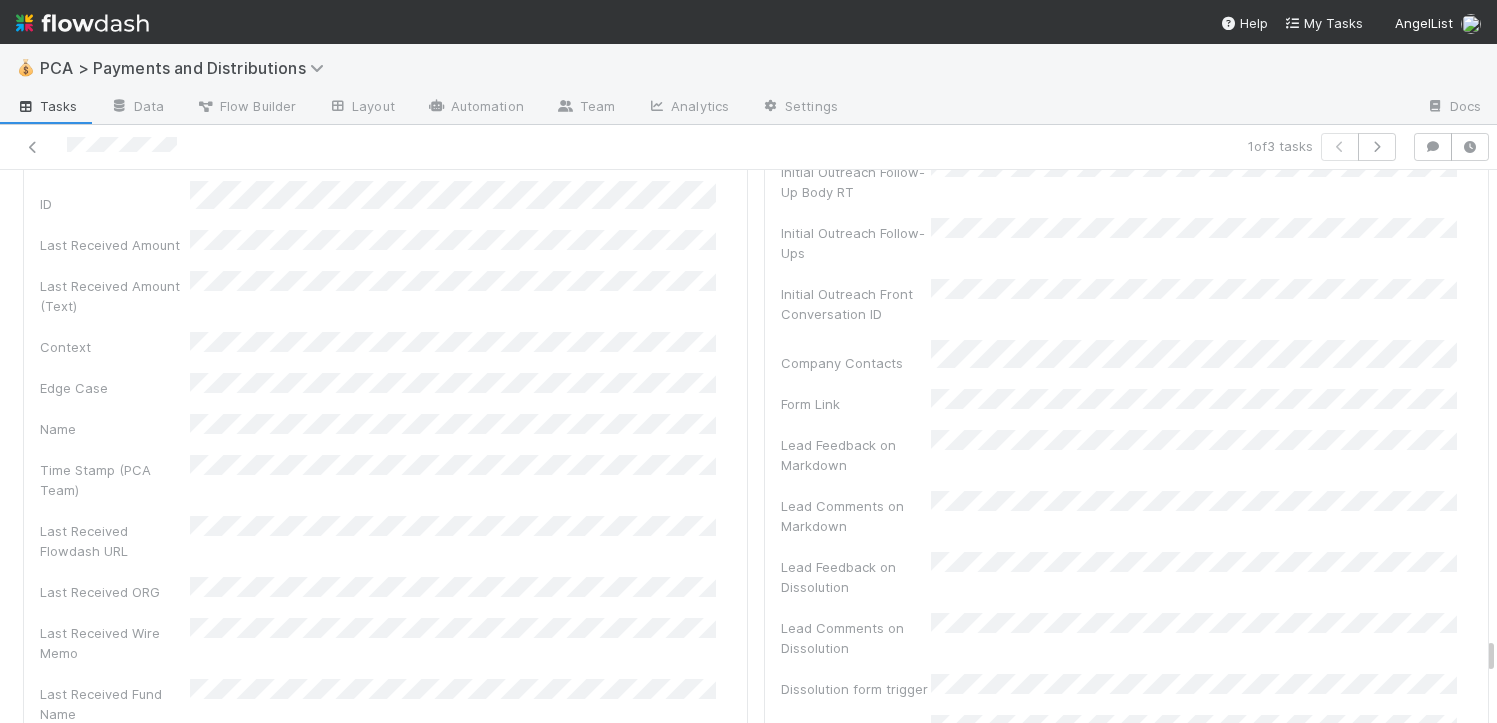 scroll, scrollTop: 11754, scrollLeft: 0, axis: vertical 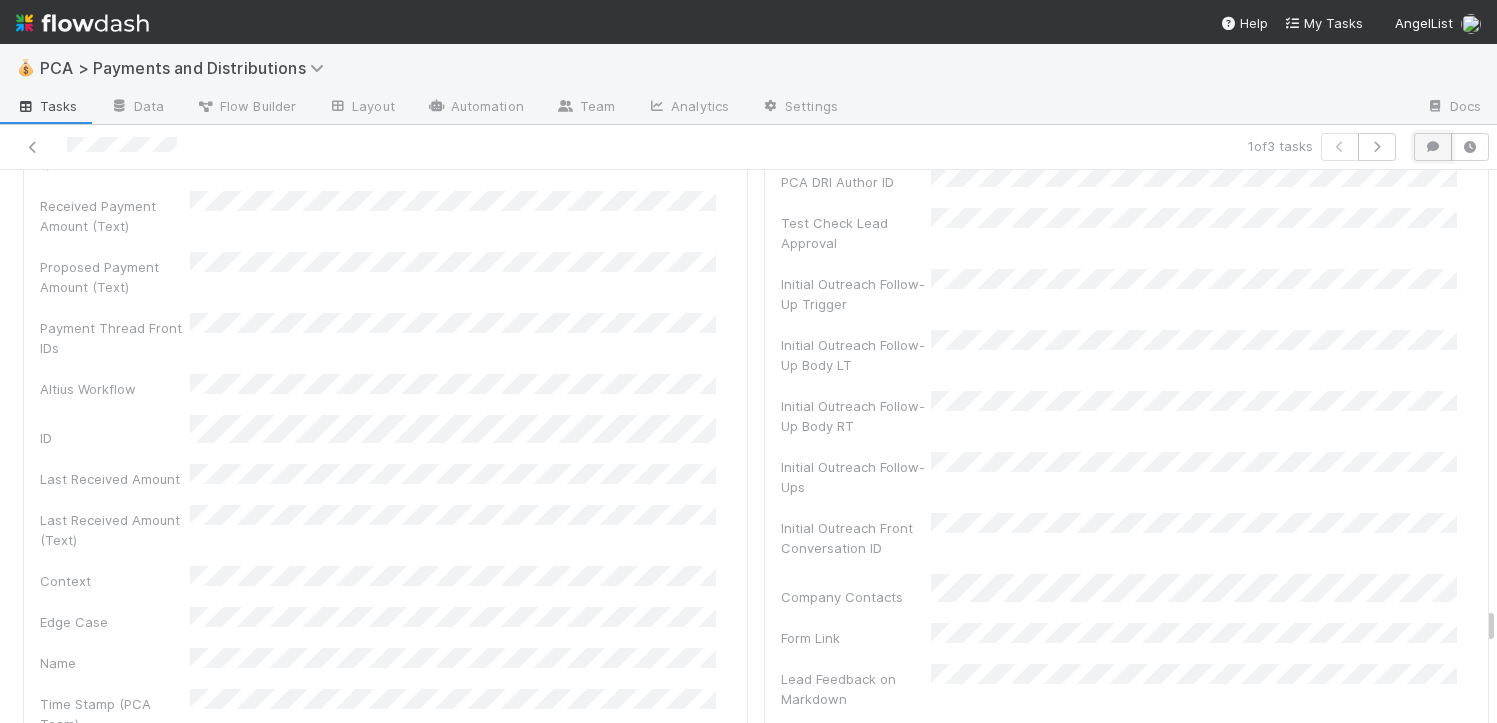 click at bounding box center [1433, 147] 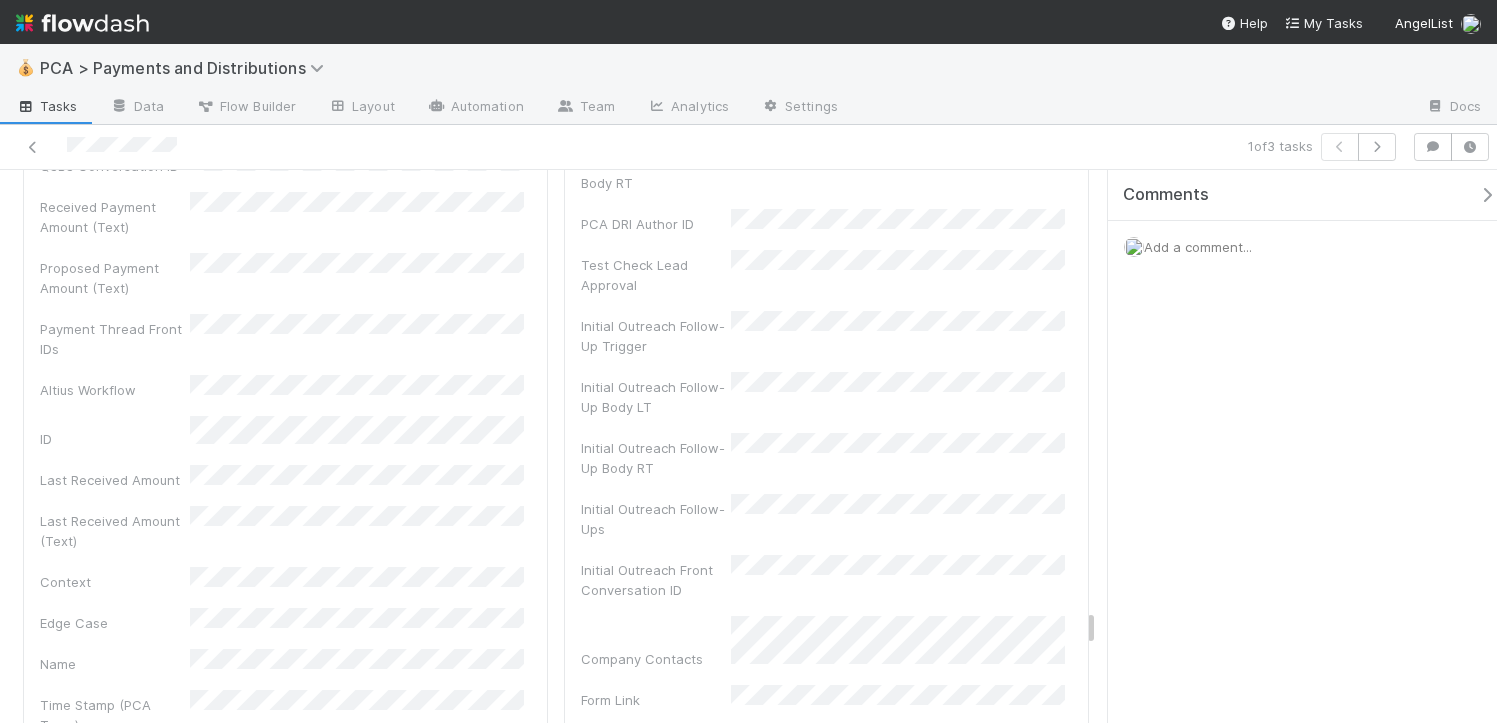 click at bounding box center [1491, 195] 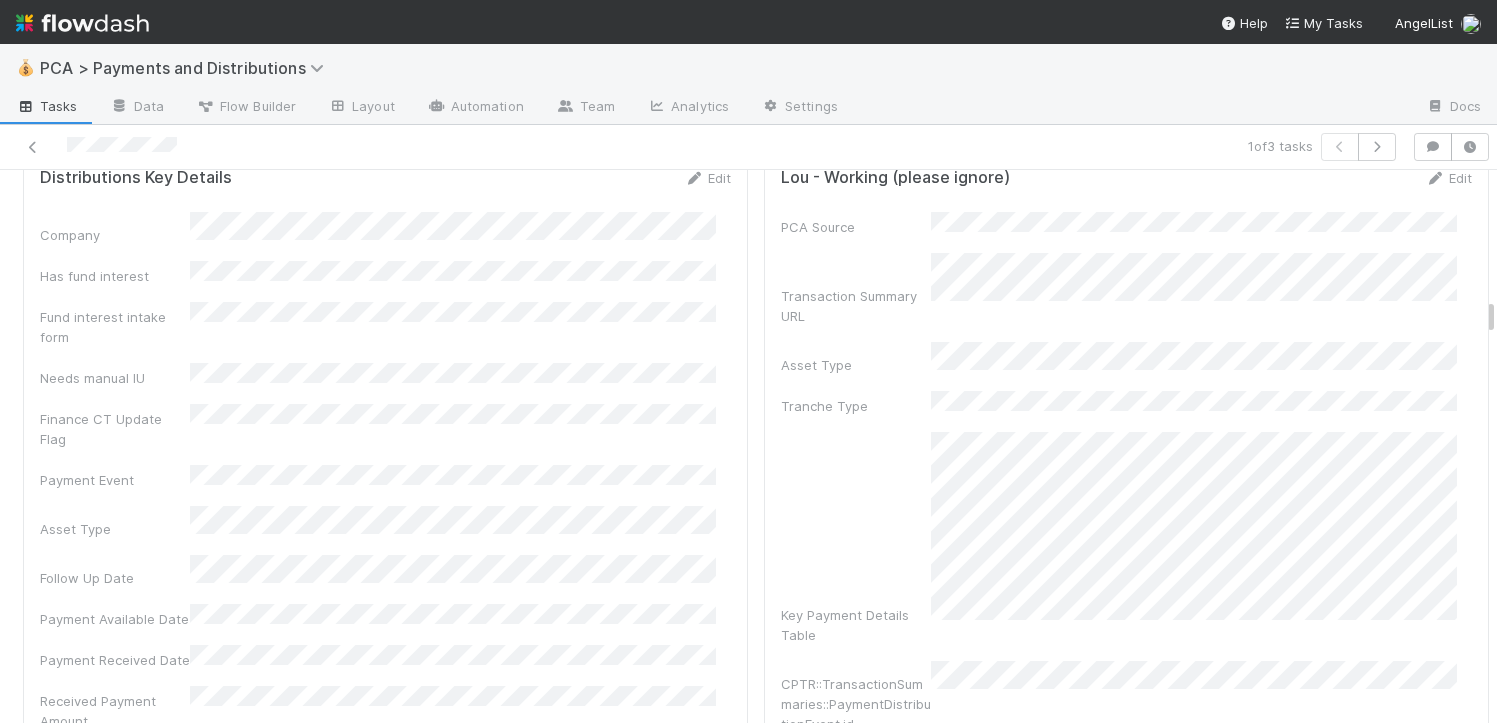 scroll, scrollTop: 3377, scrollLeft: 0, axis: vertical 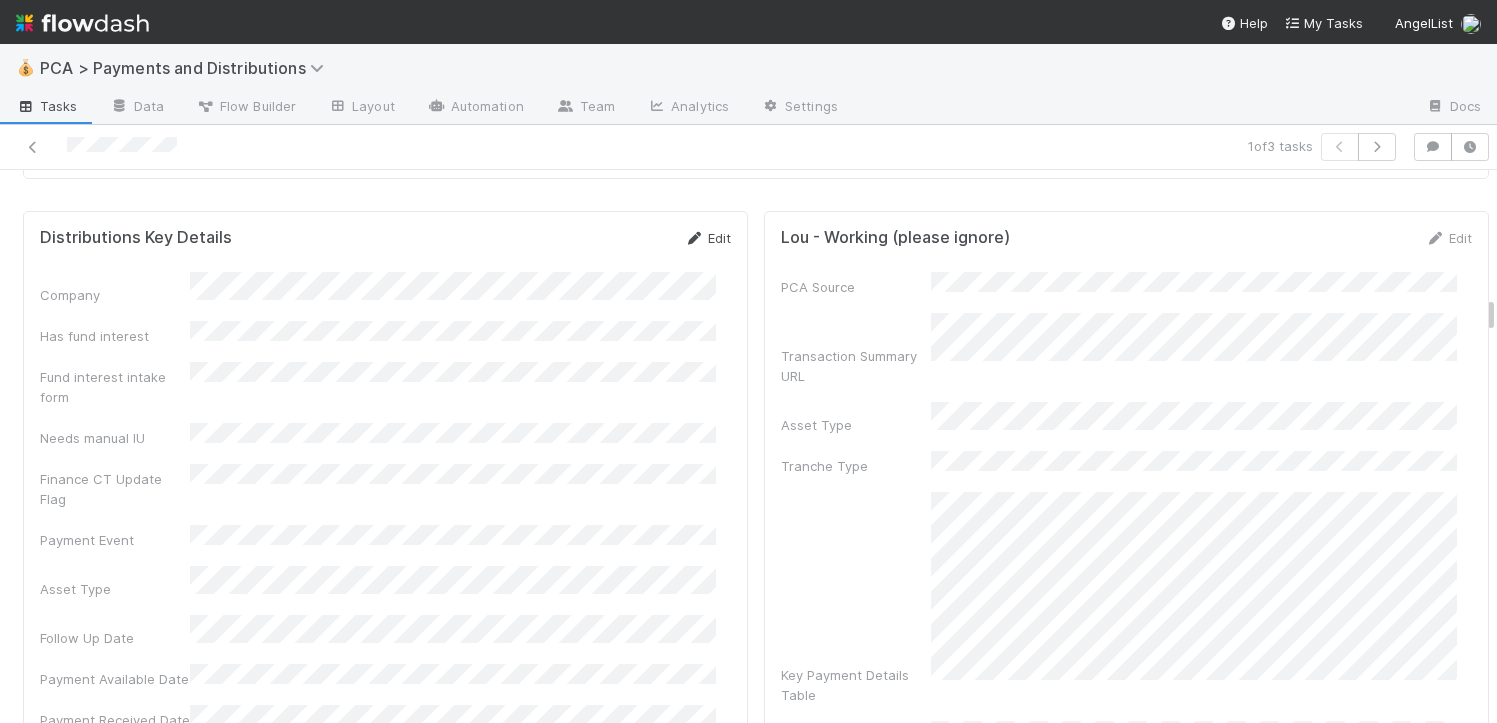 click on "Edit" at bounding box center (707, 238) 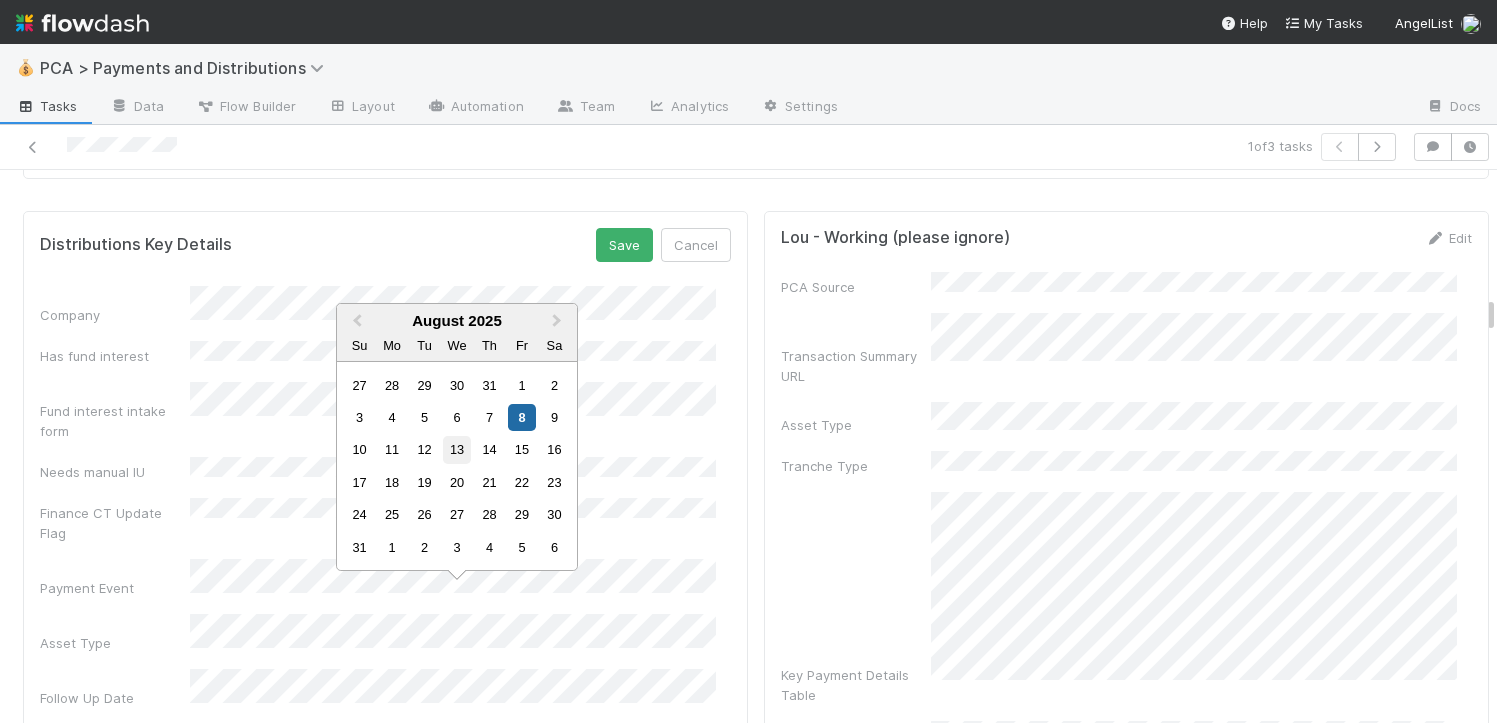 click on "13" at bounding box center (456, 449) 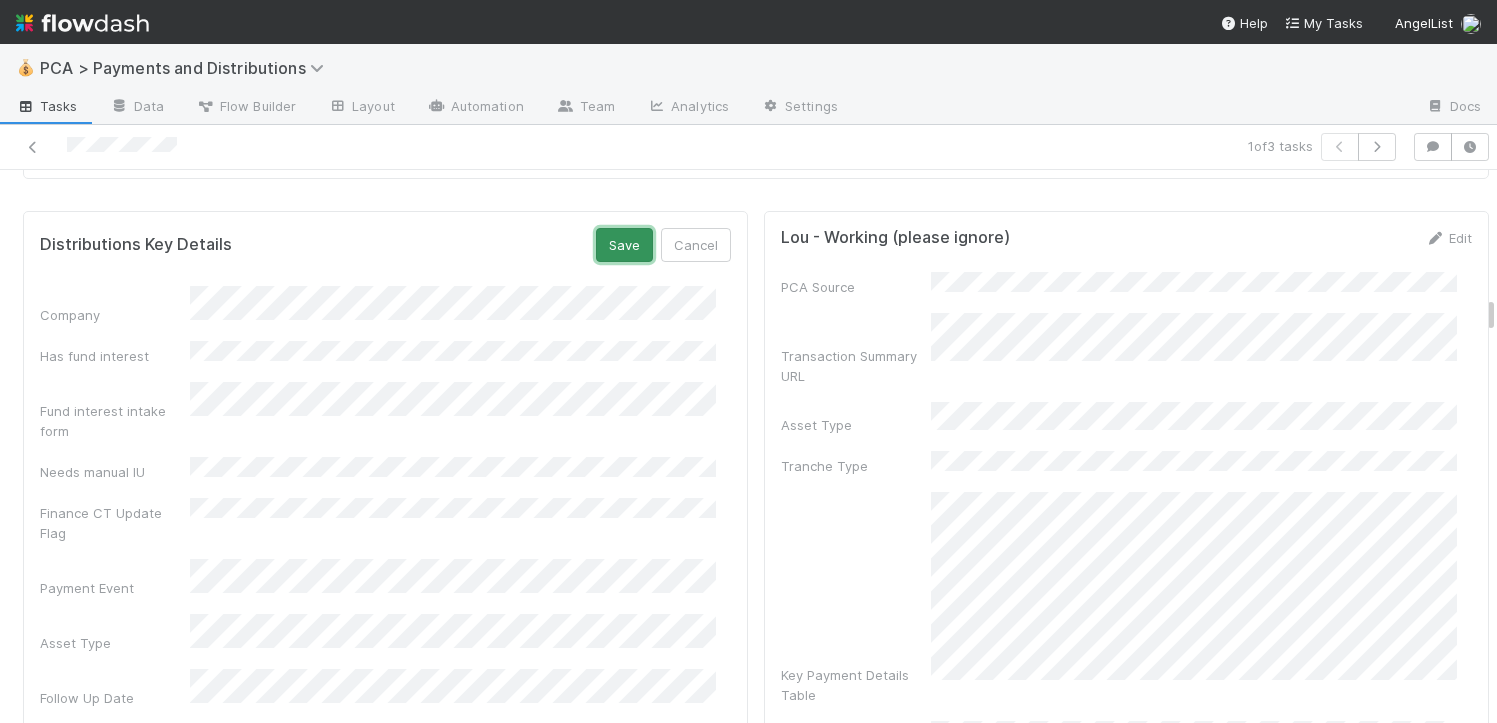 click on "Save" at bounding box center [624, 245] 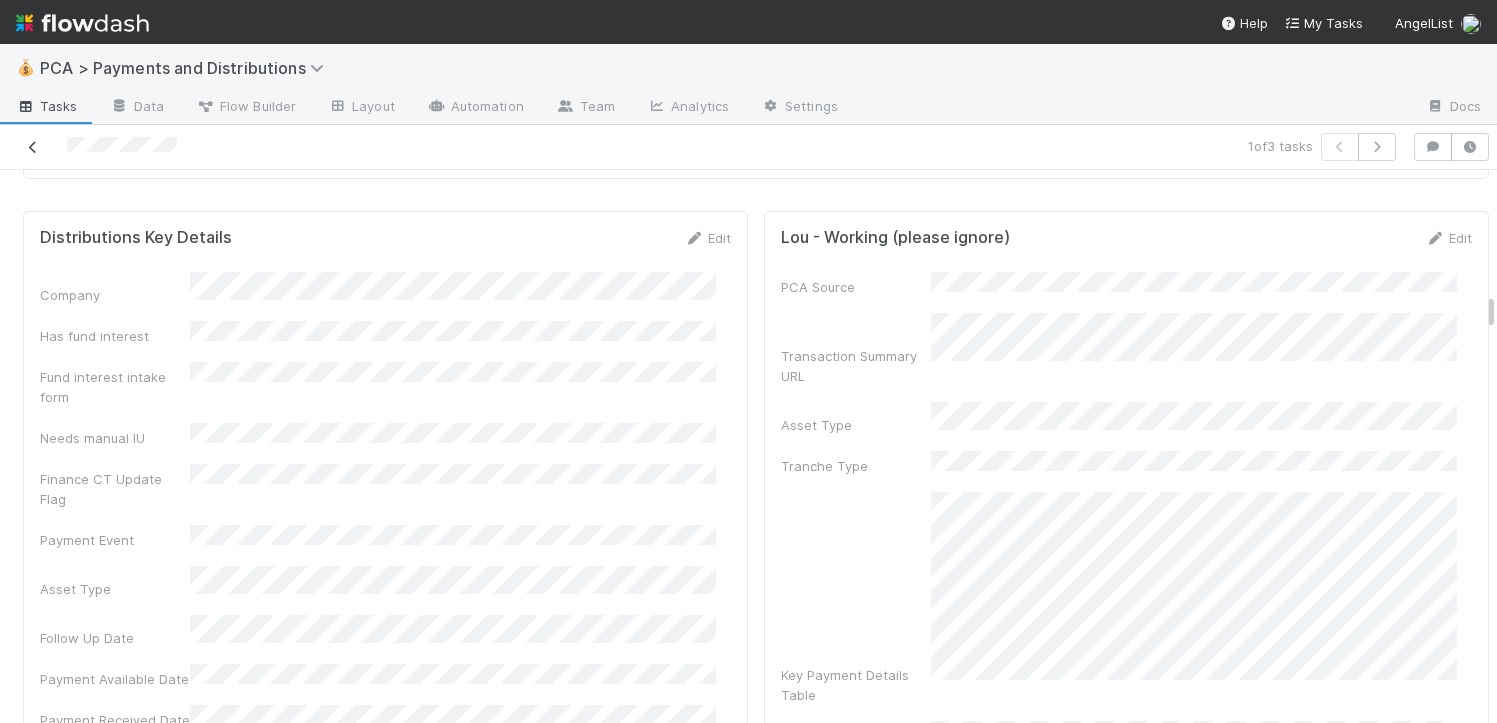 click at bounding box center [33, 147] 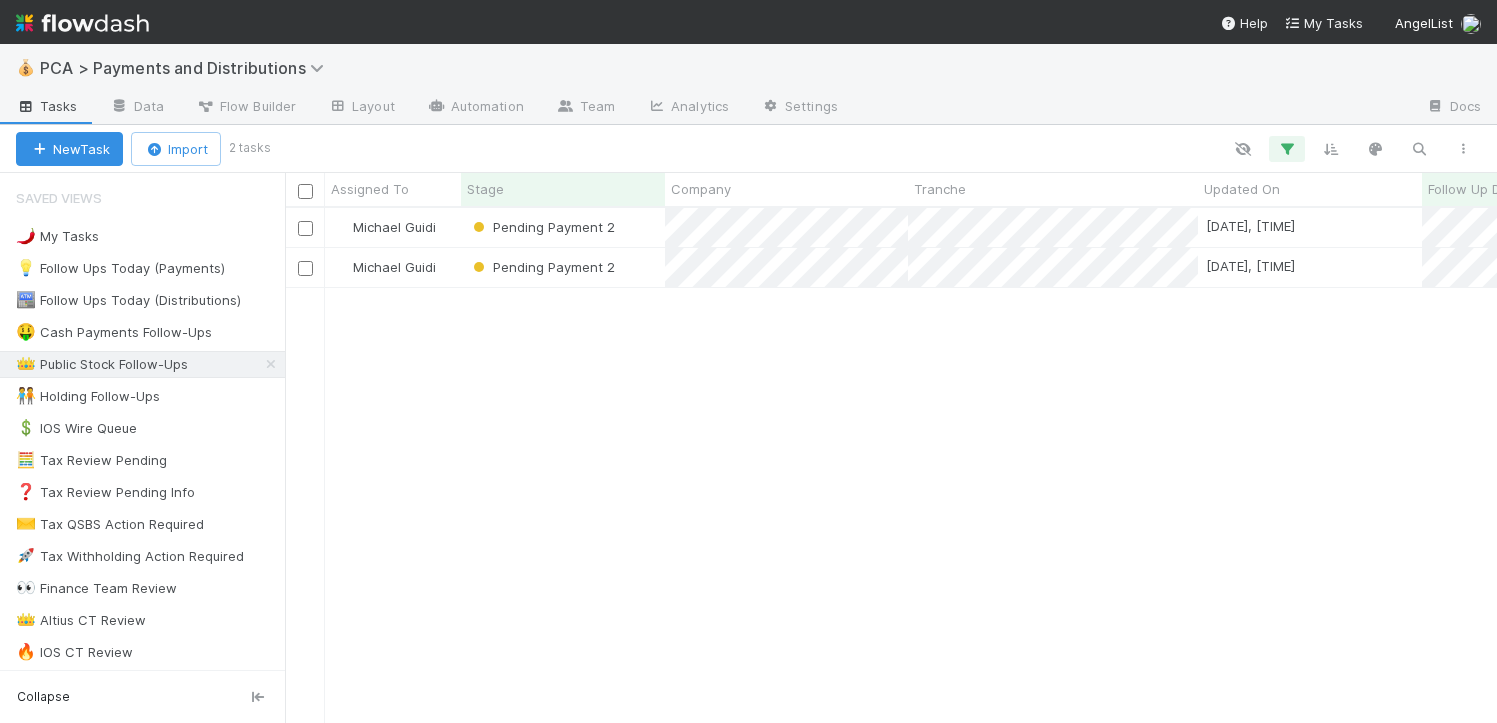 scroll, scrollTop: 15, scrollLeft: 16, axis: both 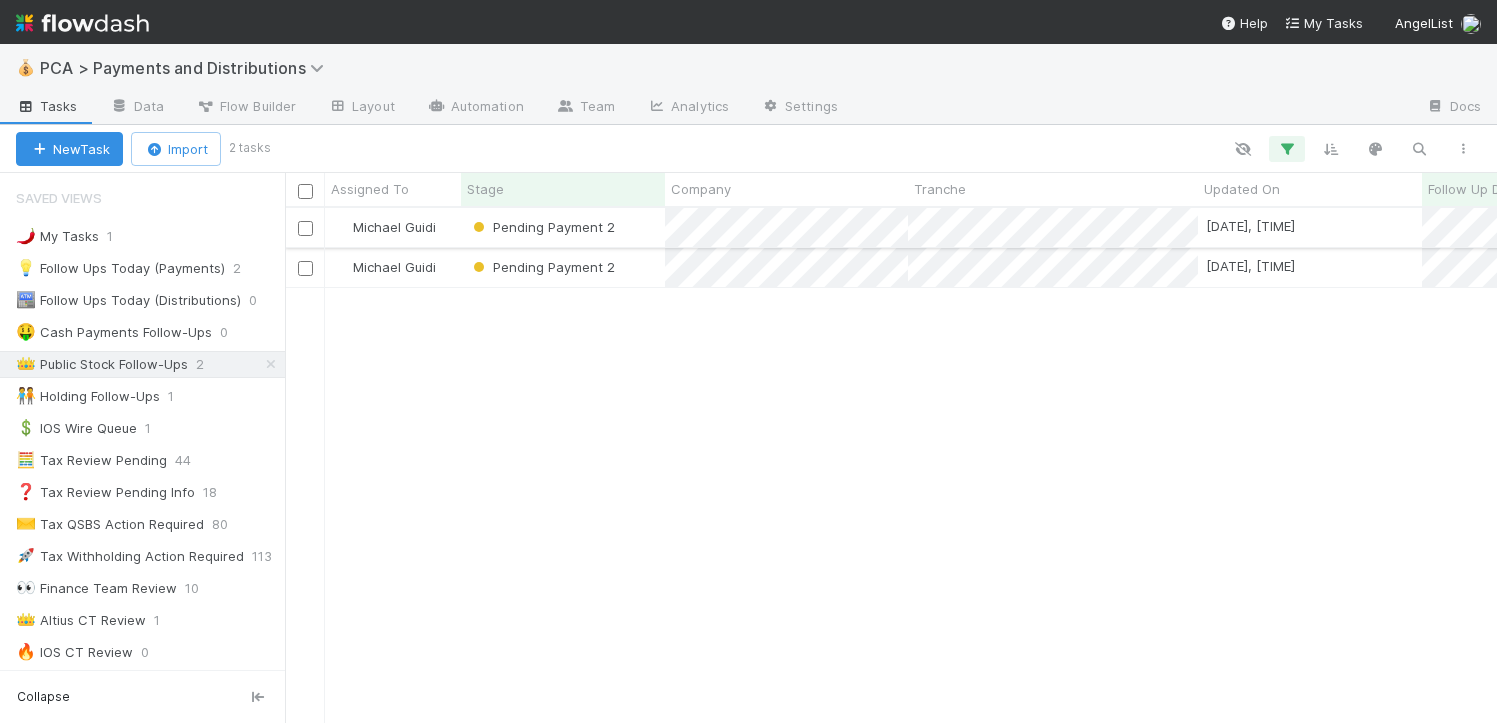 click on "Pending Payment 2" at bounding box center (563, 227) 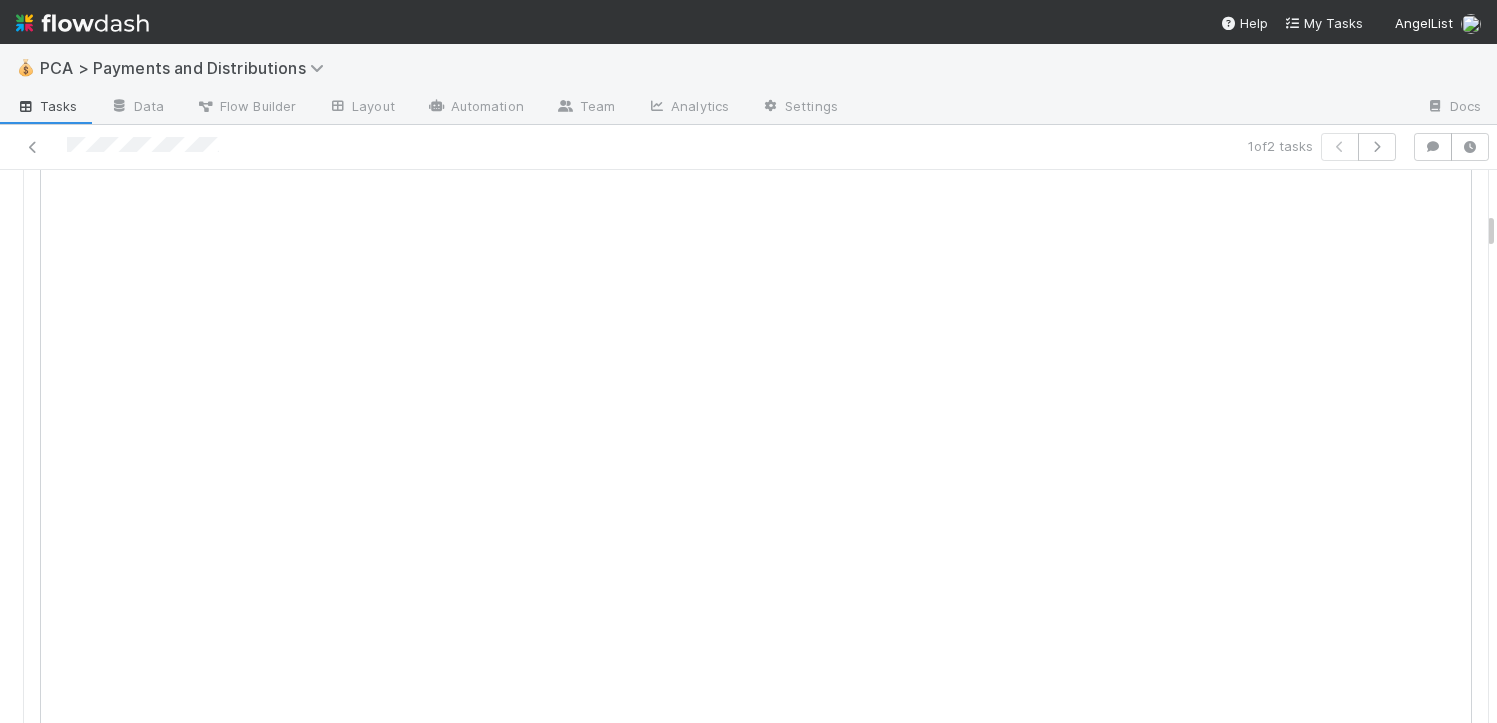 scroll, scrollTop: 1100, scrollLeft: 0, axis: vertical 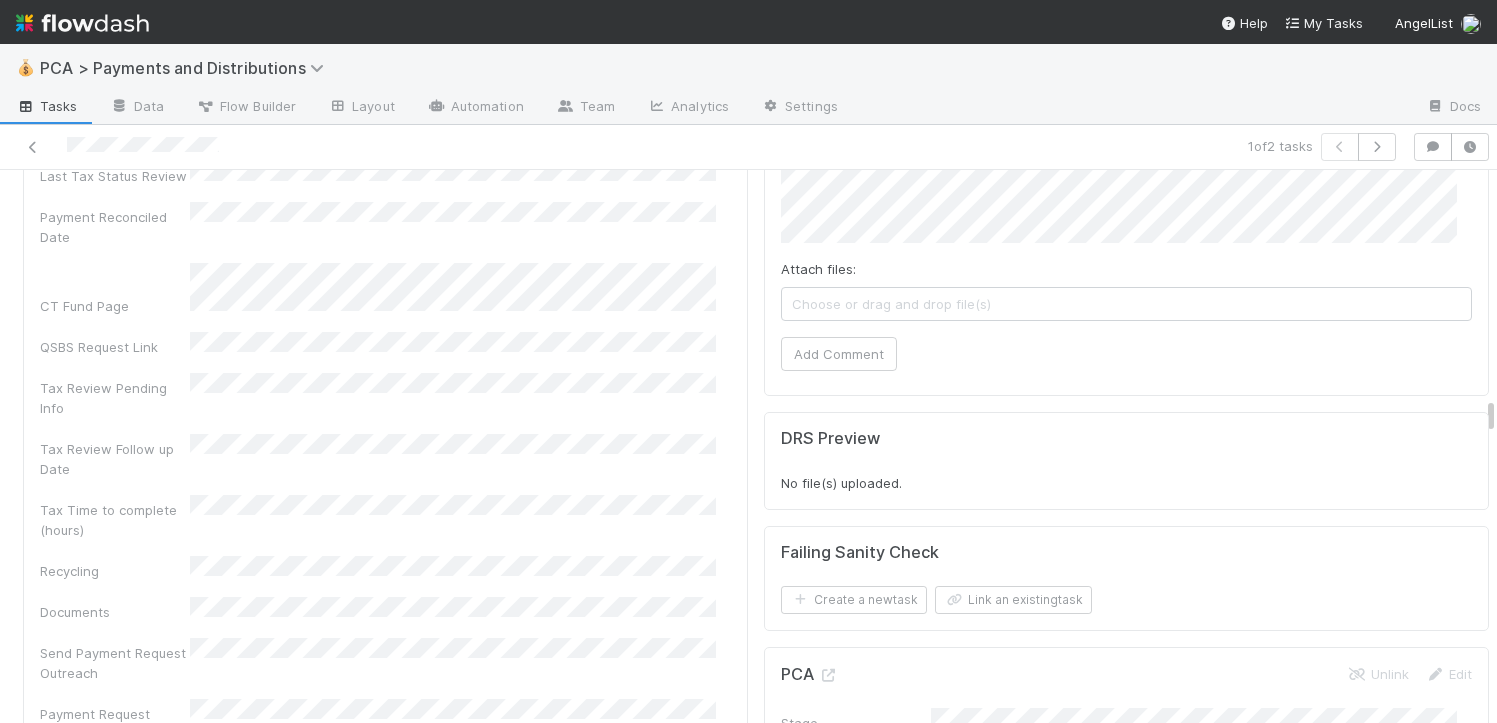 drag, startPoint x: 1475, startPoint y: 234, endPoint x: 1447, endPoint y: 425, distance: 193.04144 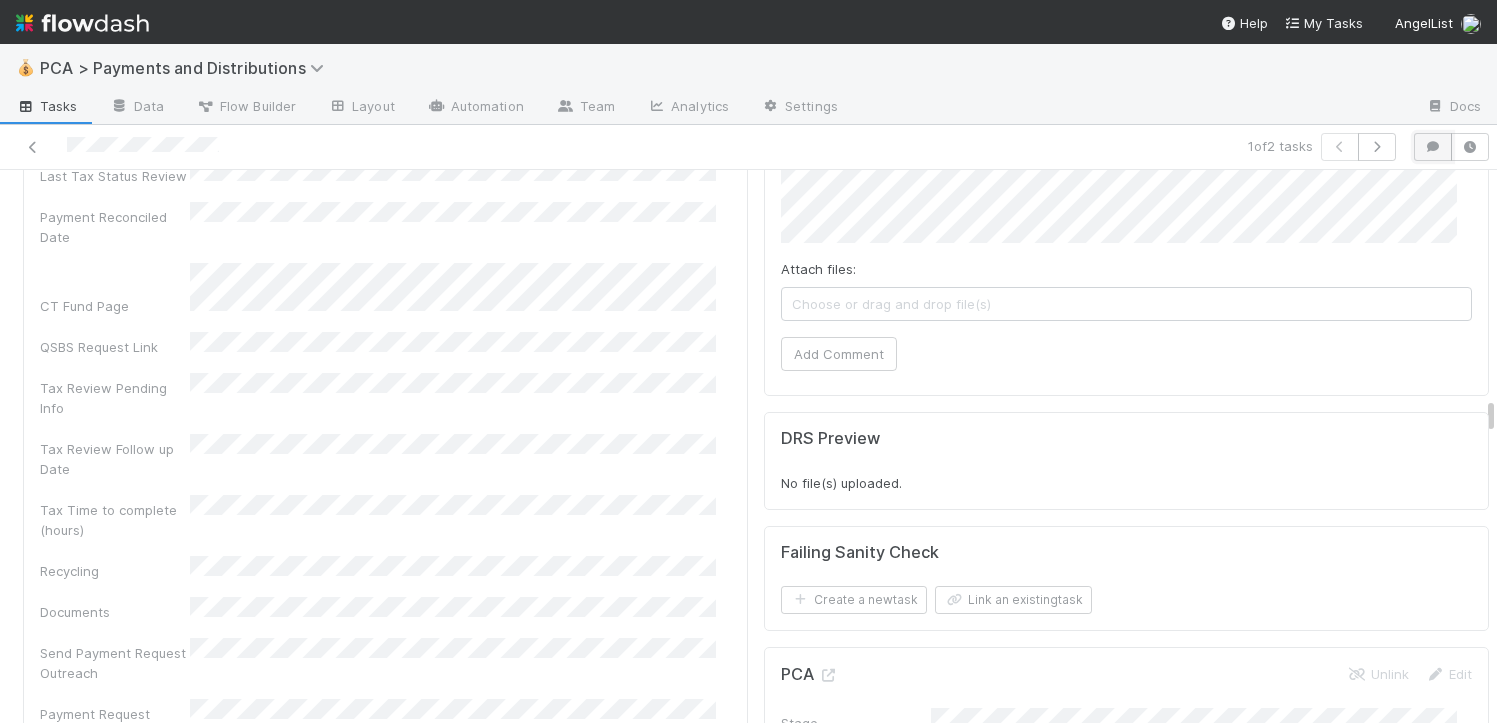 click at bounding box center [1433, 147] 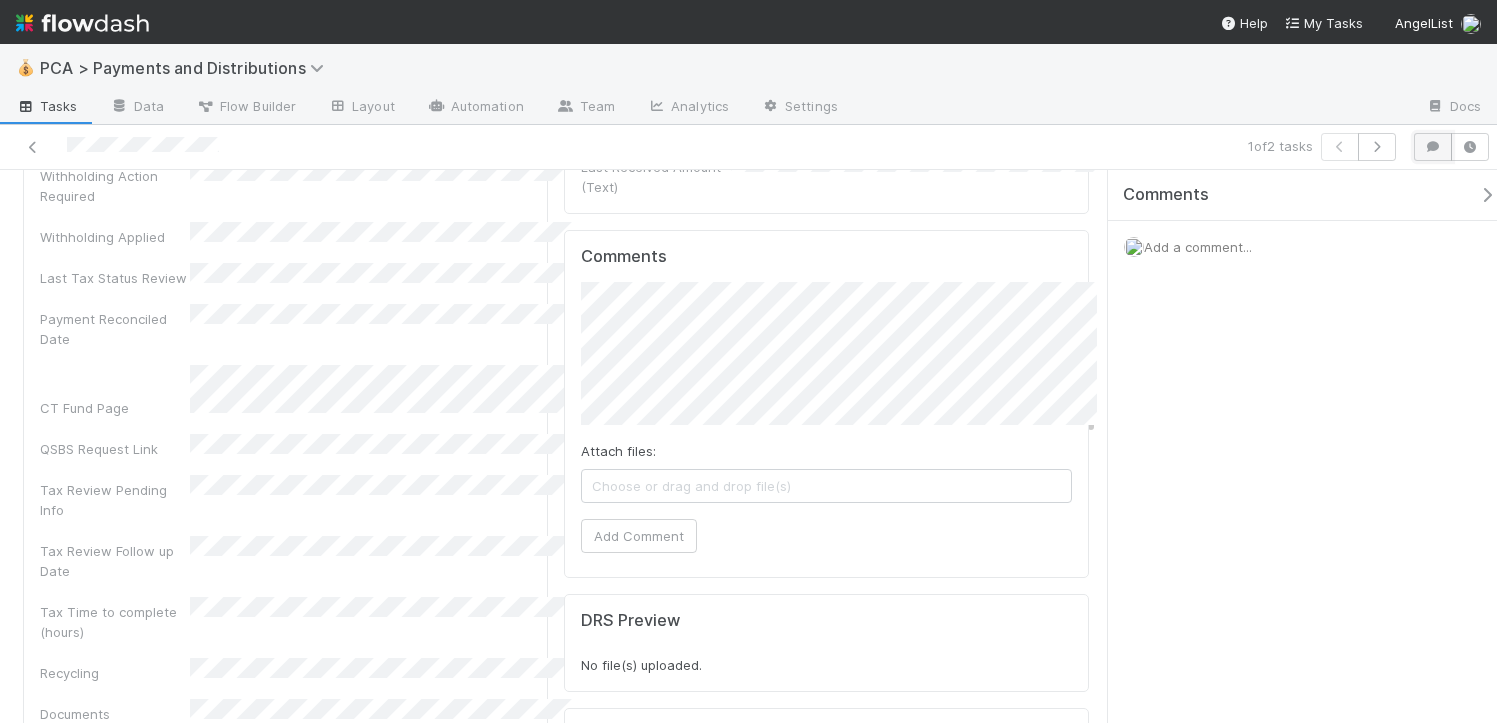 scroll, scrollTop: 6089, scrollLeft: 0, axis: vertical 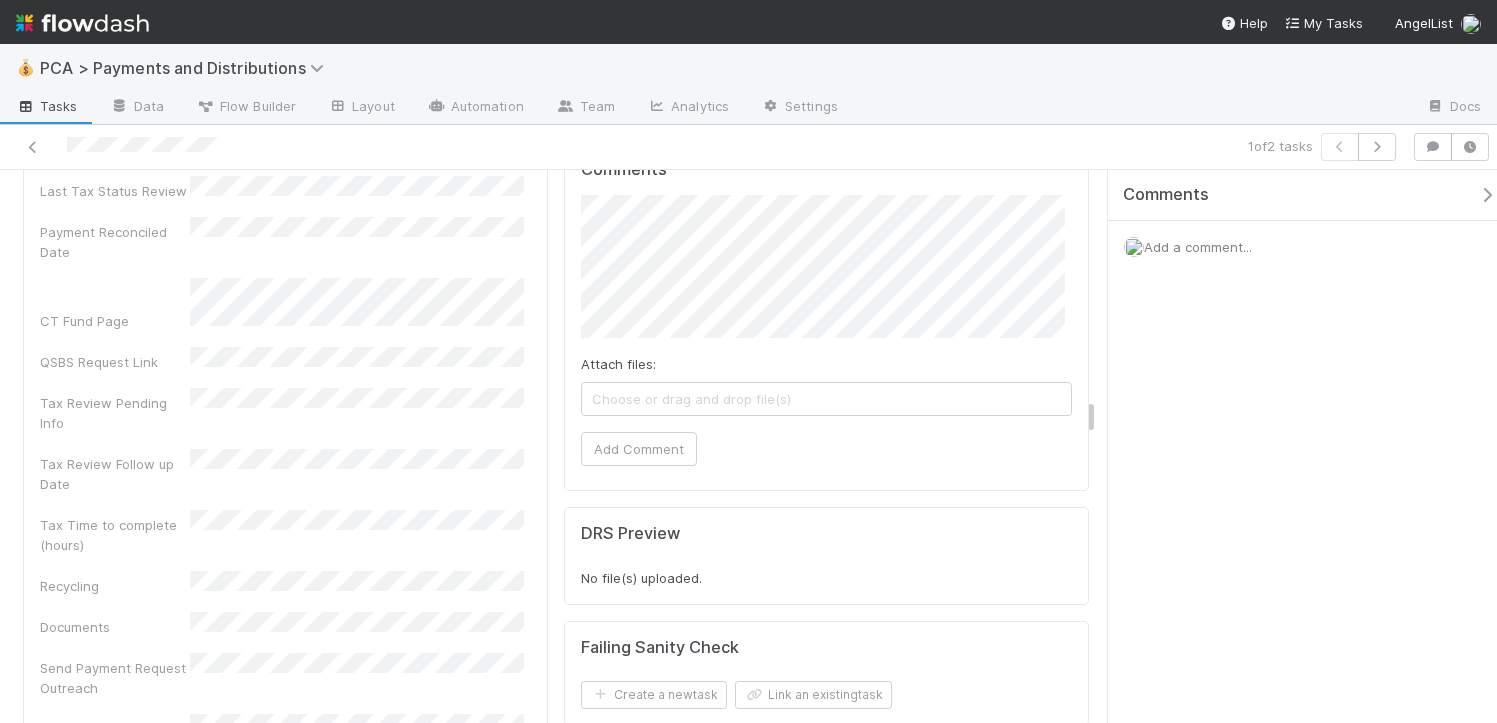 click at bounding box center [1487, 195] 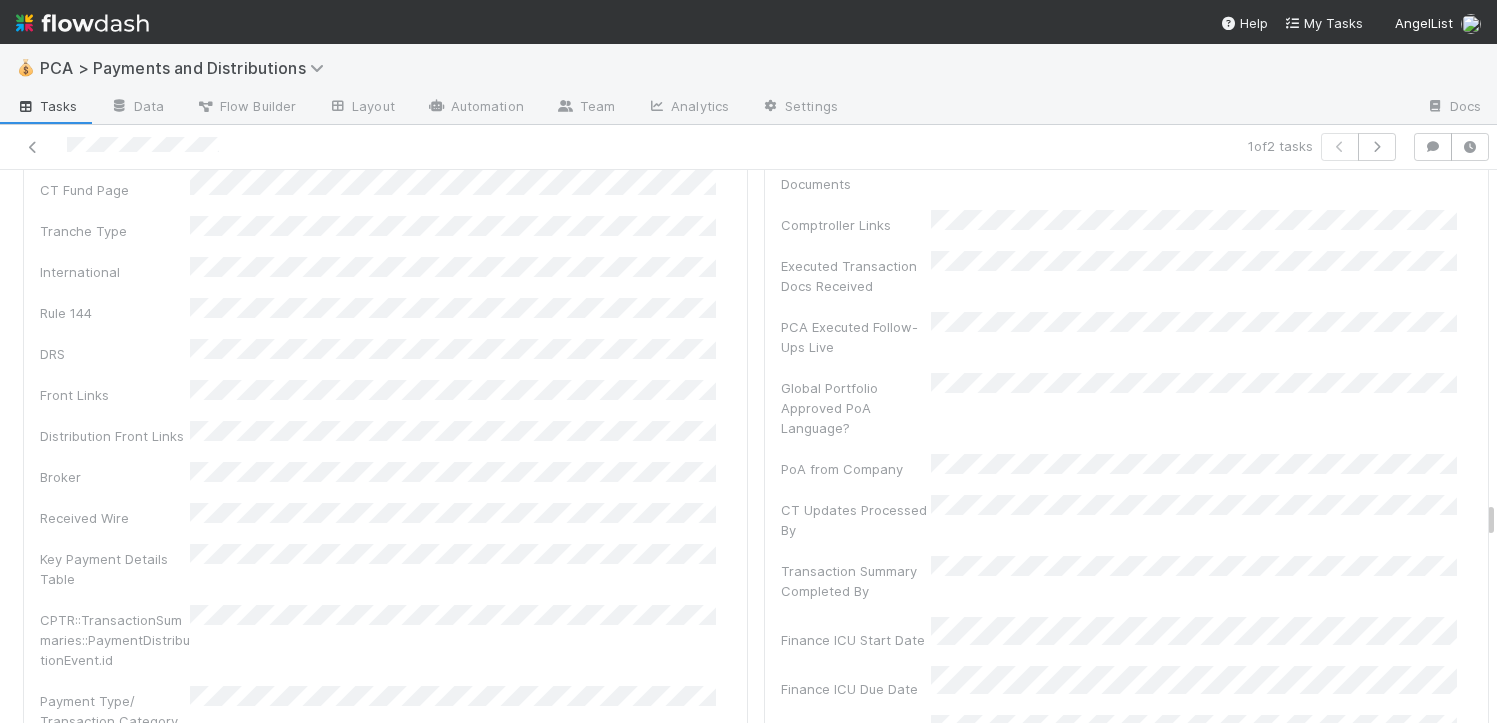 scroll, scrollTop: 8768, scrollLeft: 0, axis: vertical 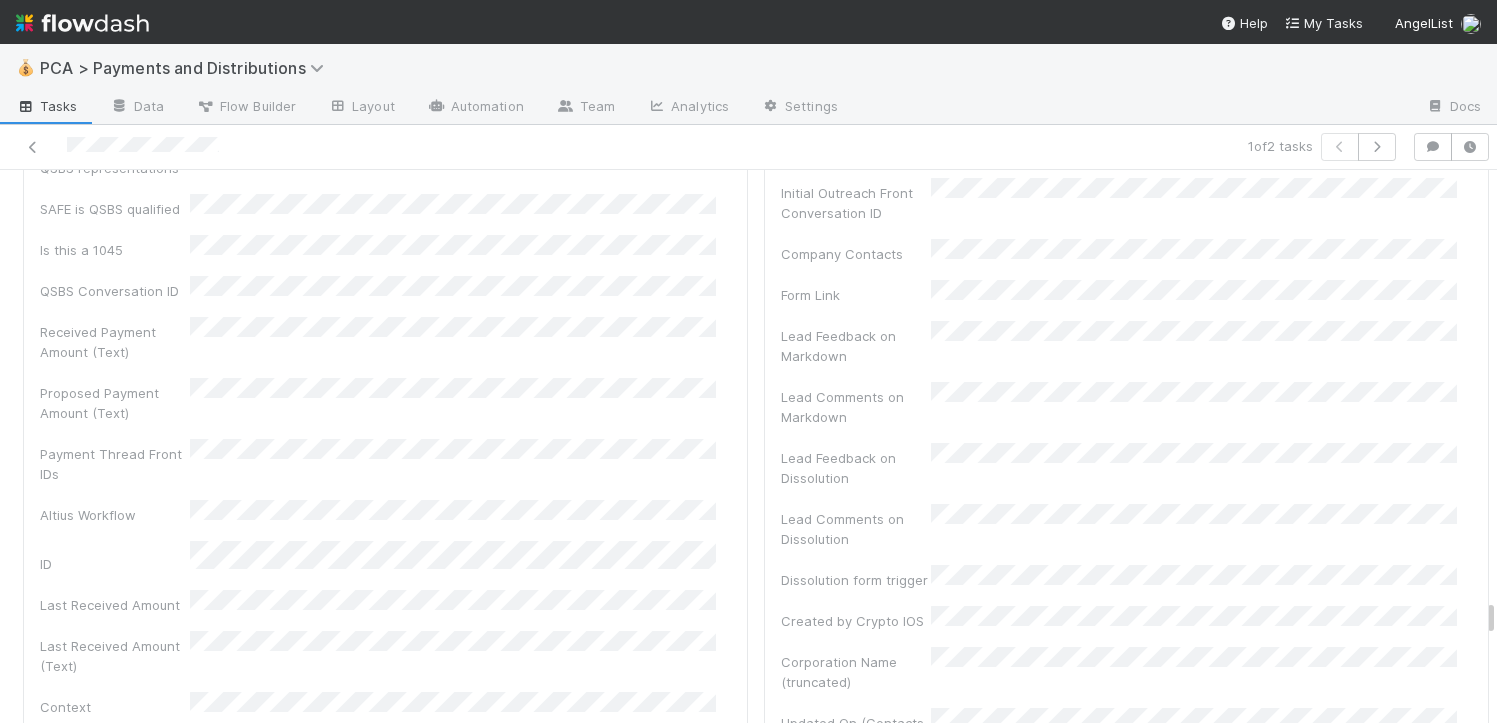drag, startPoint x: 1475, startPoint y: 523, endPoint x: 1473, endPoint y: 623, distance: 100.02 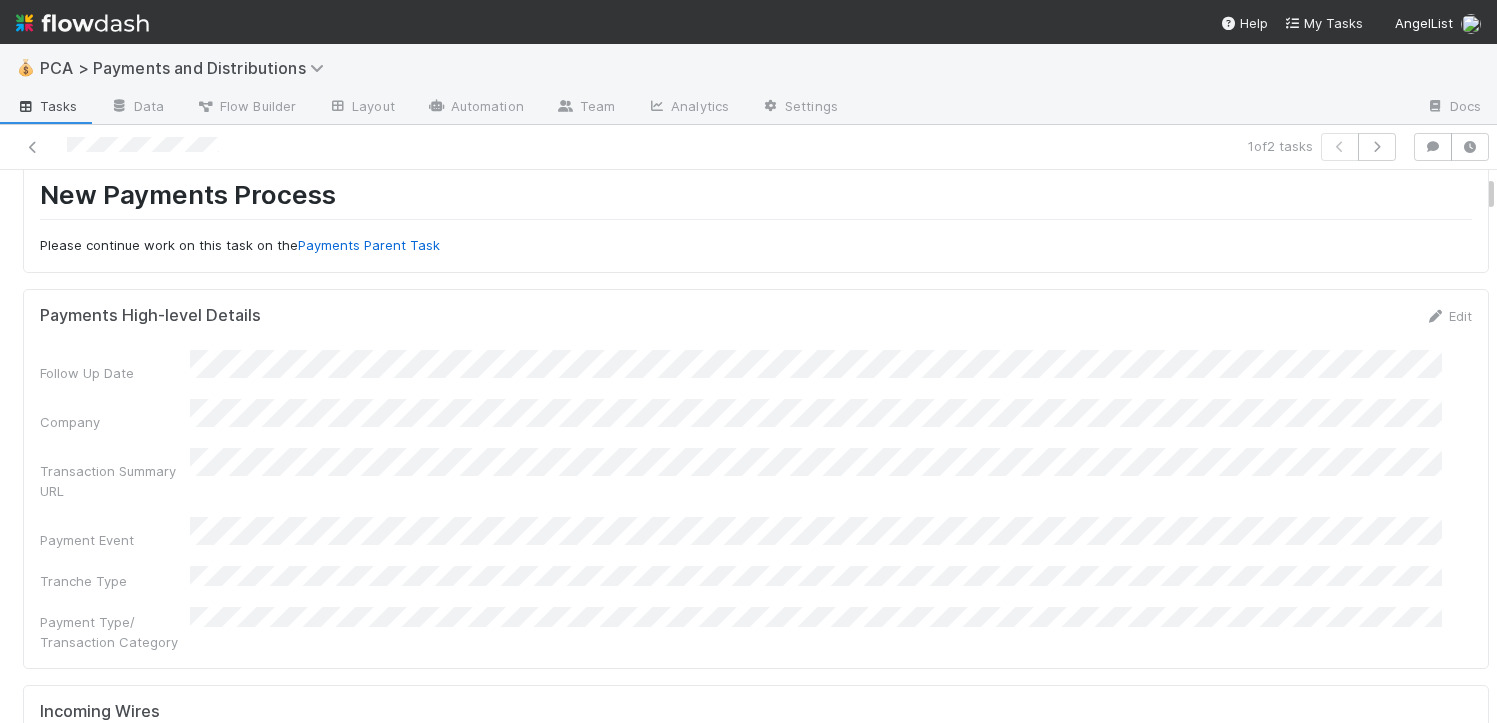 scroll, scrollTop: 0, scrollLeft: 0, axis: both 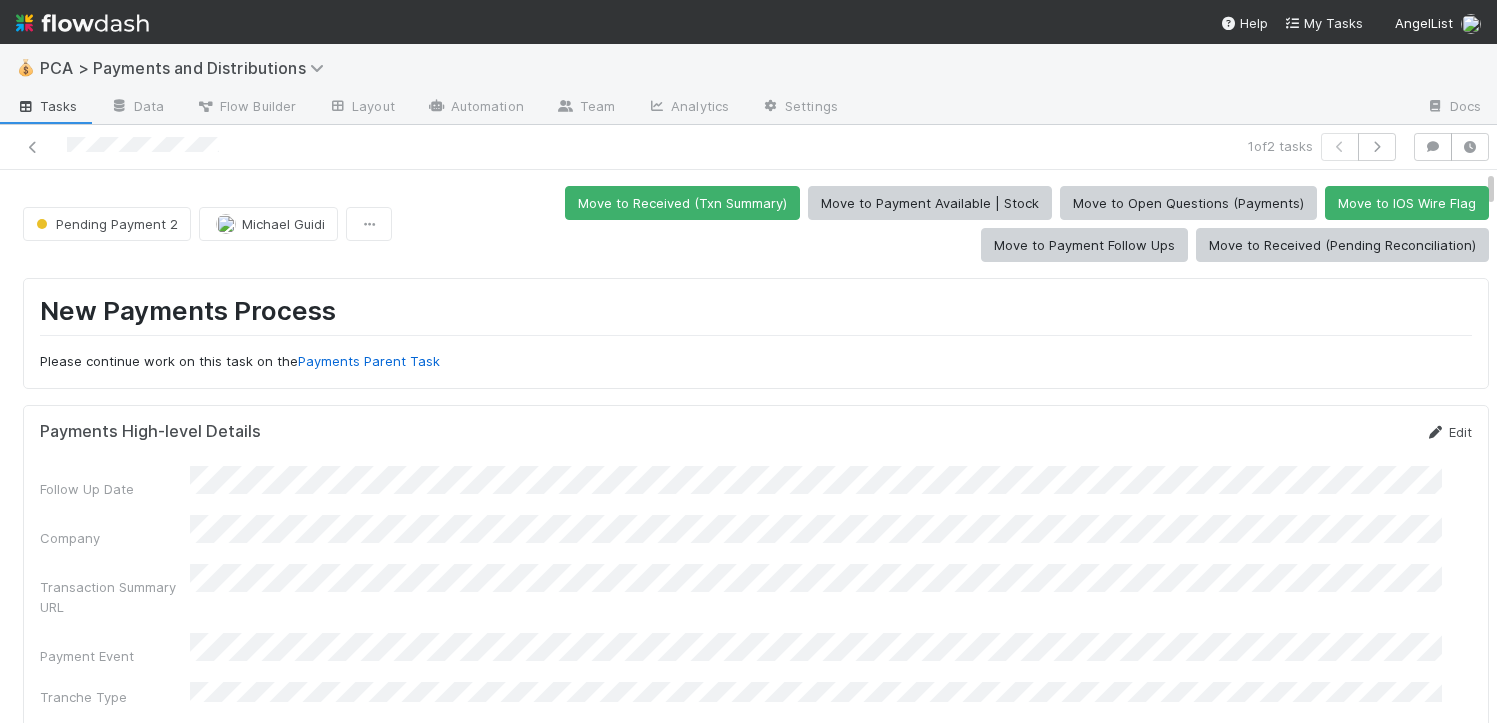 click on "Edit" at bounding box center (1448, 432) 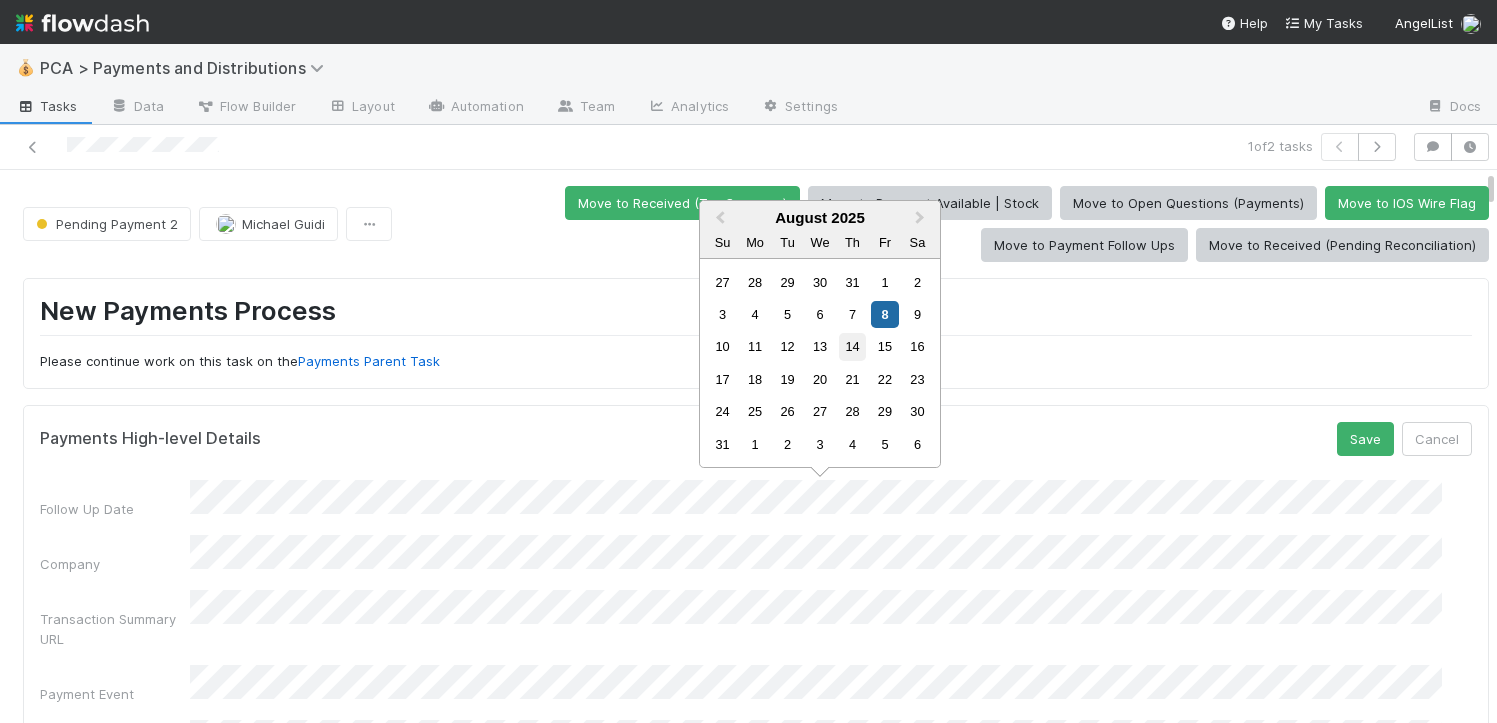 click on "14" at bounding box center [852, 346] 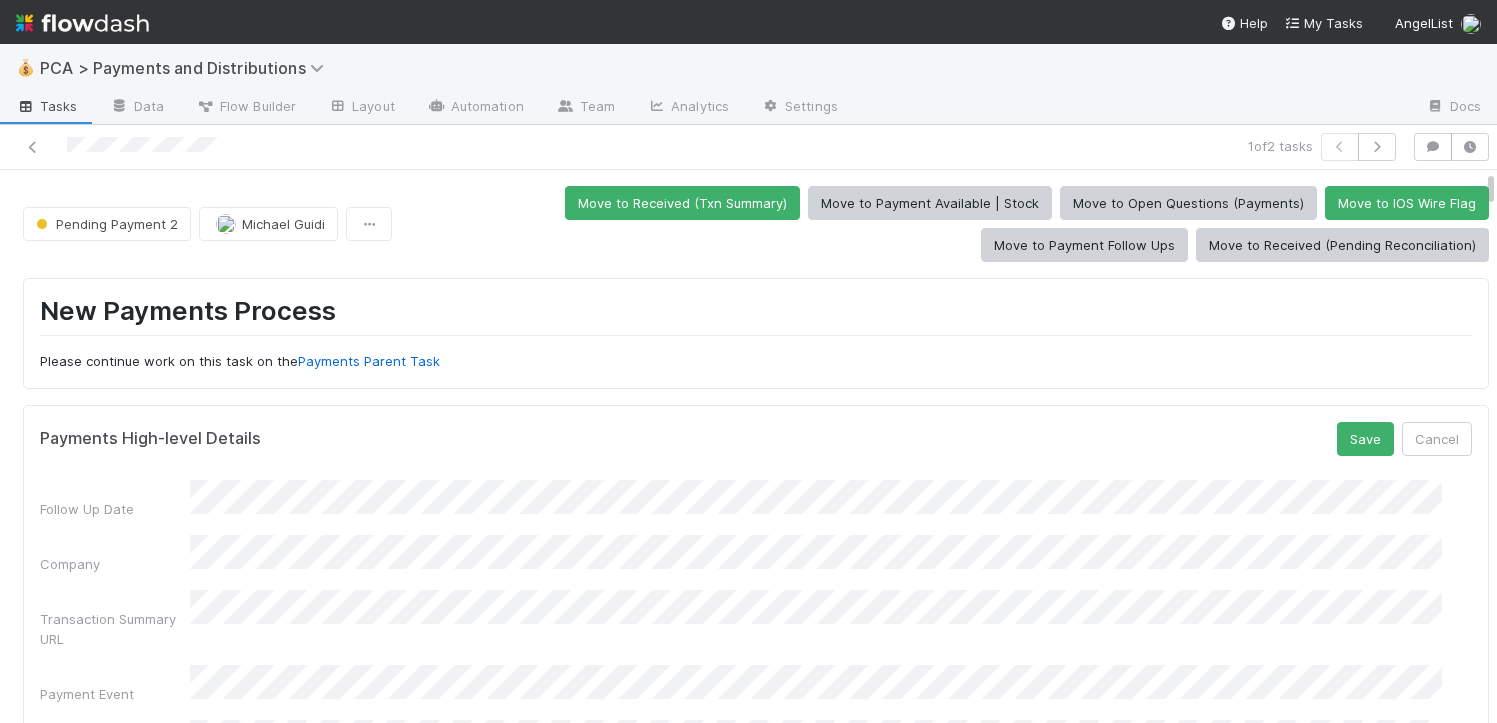 click on "Payments High-level Details Save Cancel" at bounding box center (756, 439) 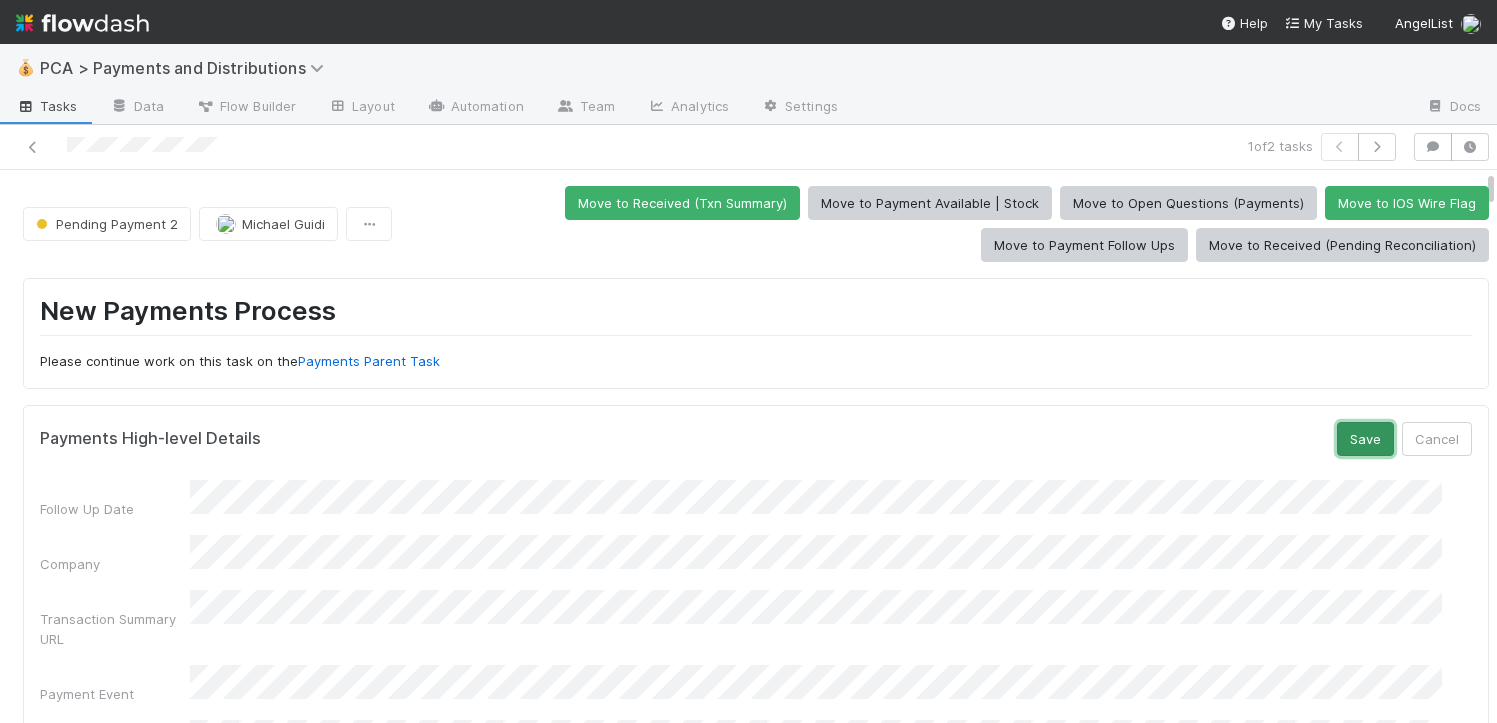 click on "Save" at bounding box center (1365, 439) 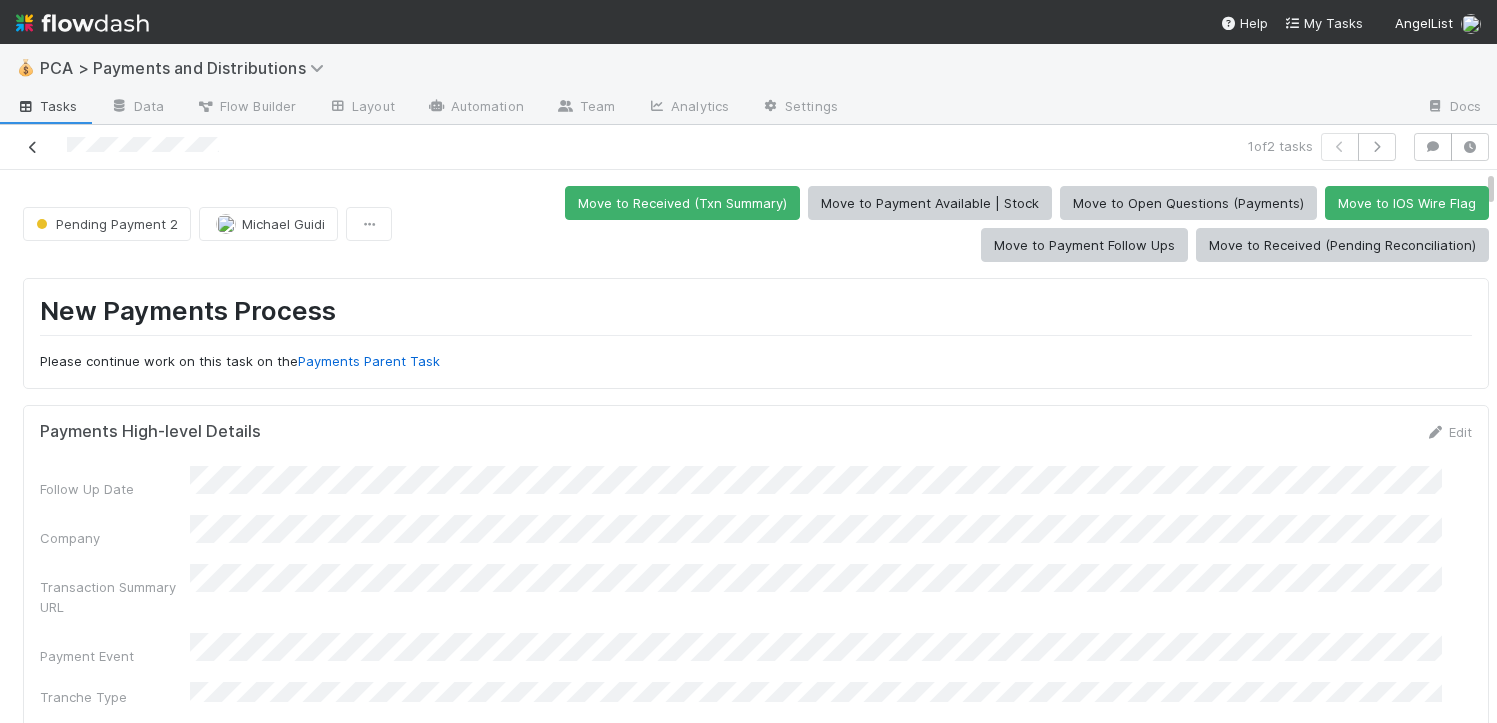 click at bounding box center [33, 147] 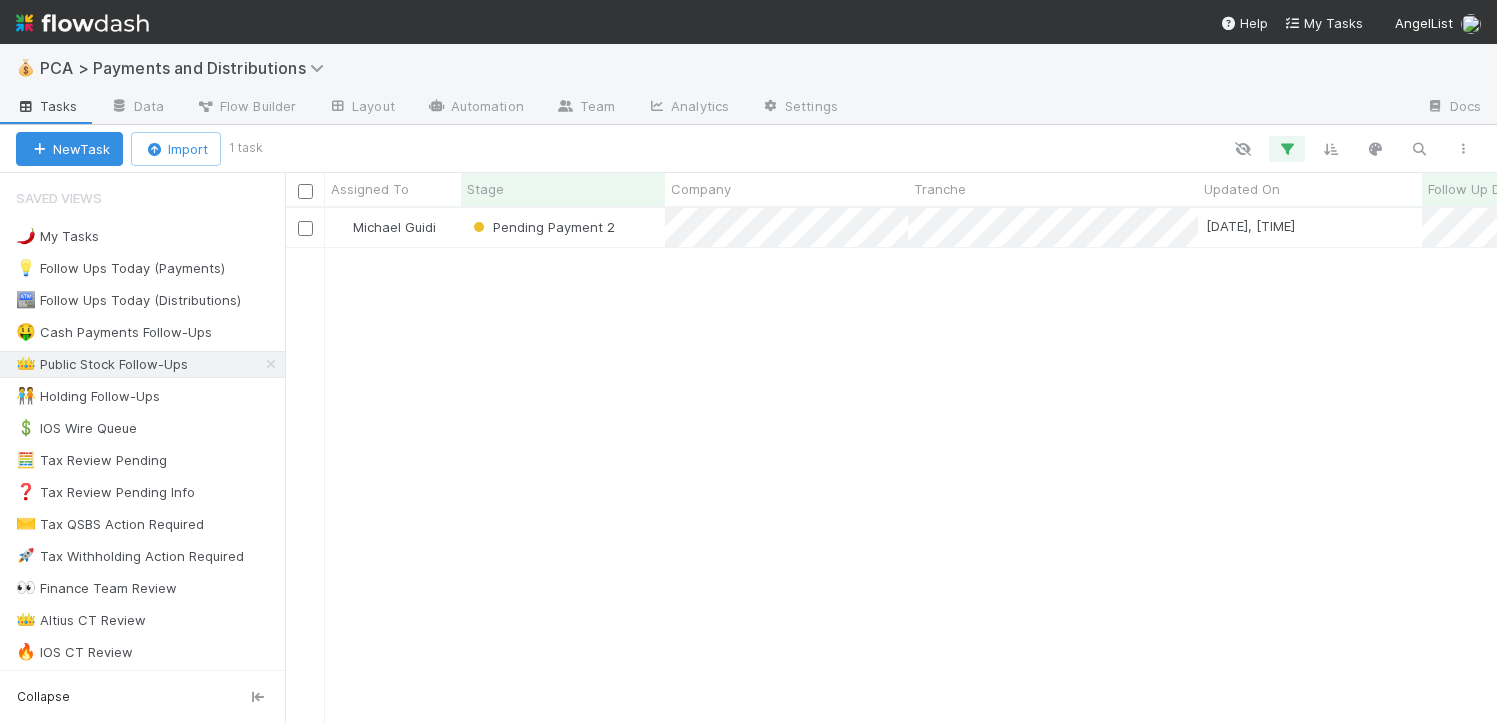 scroll, scrollTop: 15, scrollLeft: 16, axis: both 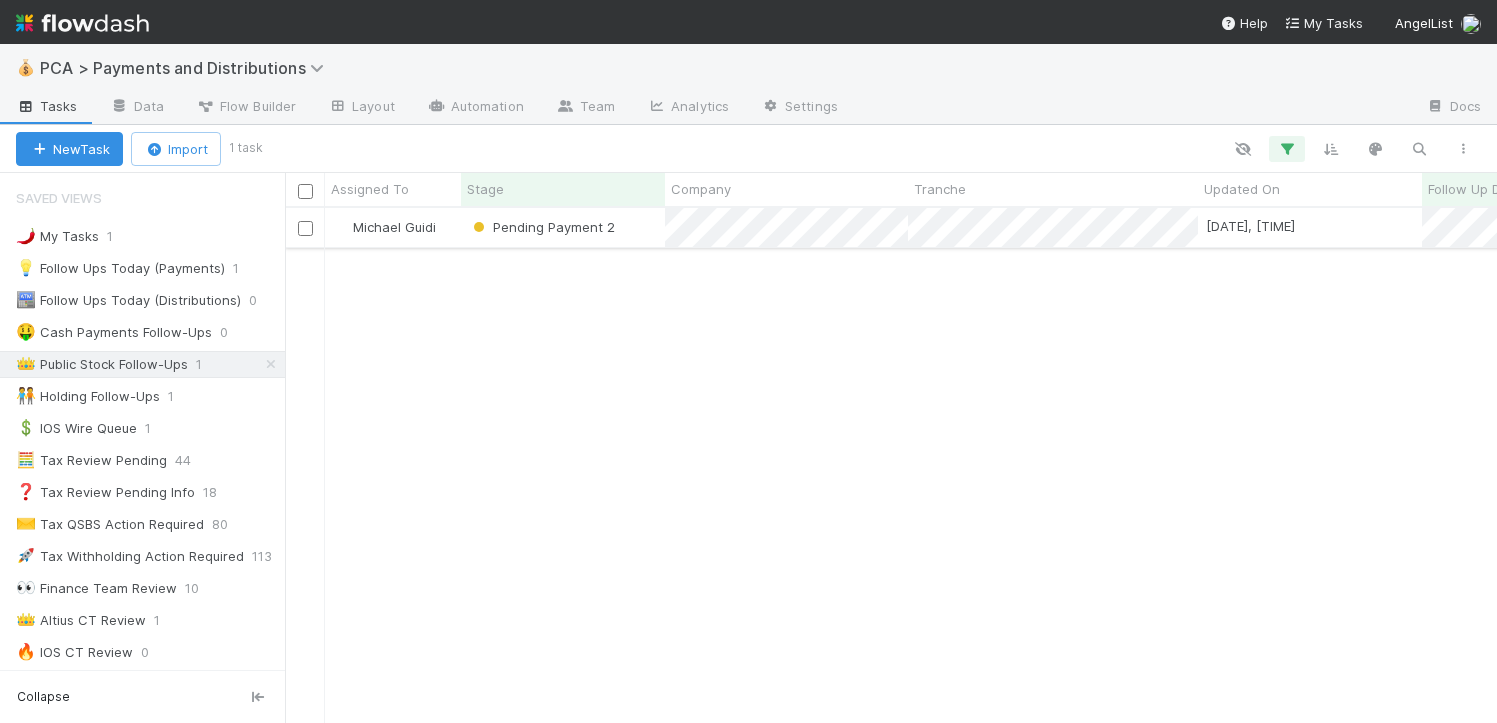 click on "Pending Payment 2" at bounding box center [563, 227] 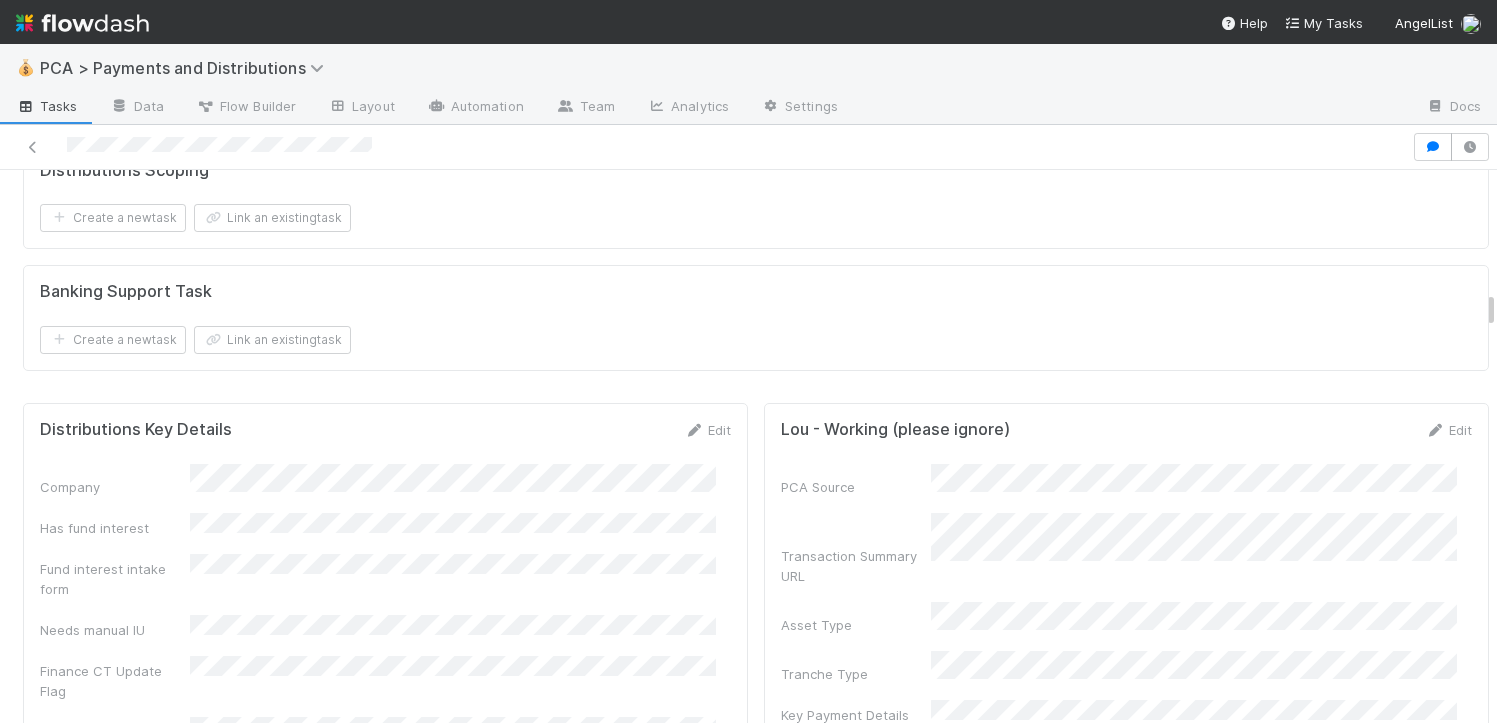 scroll, scrollTop: 3307, scrollLeft: 0, axis: vertical 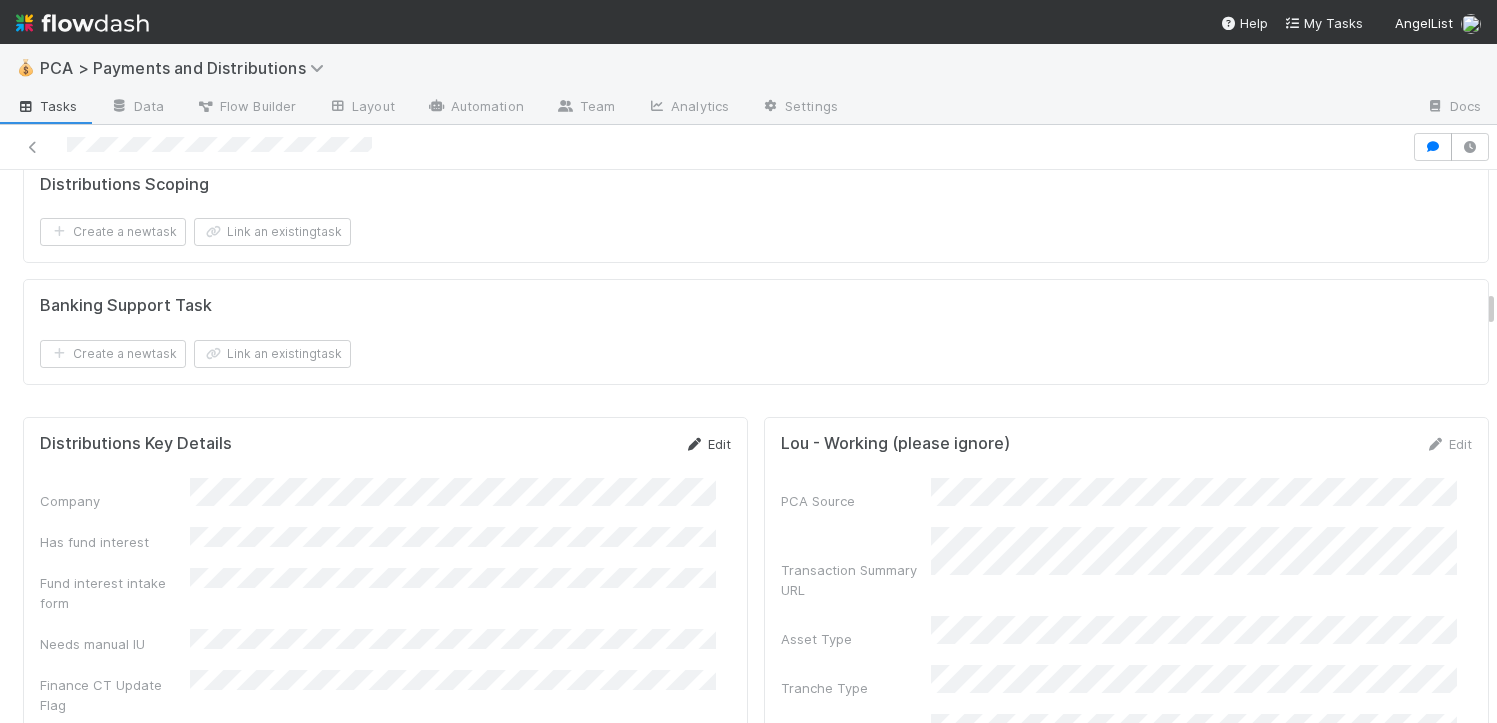 click on "Edit" at bounding box center (707, 444) 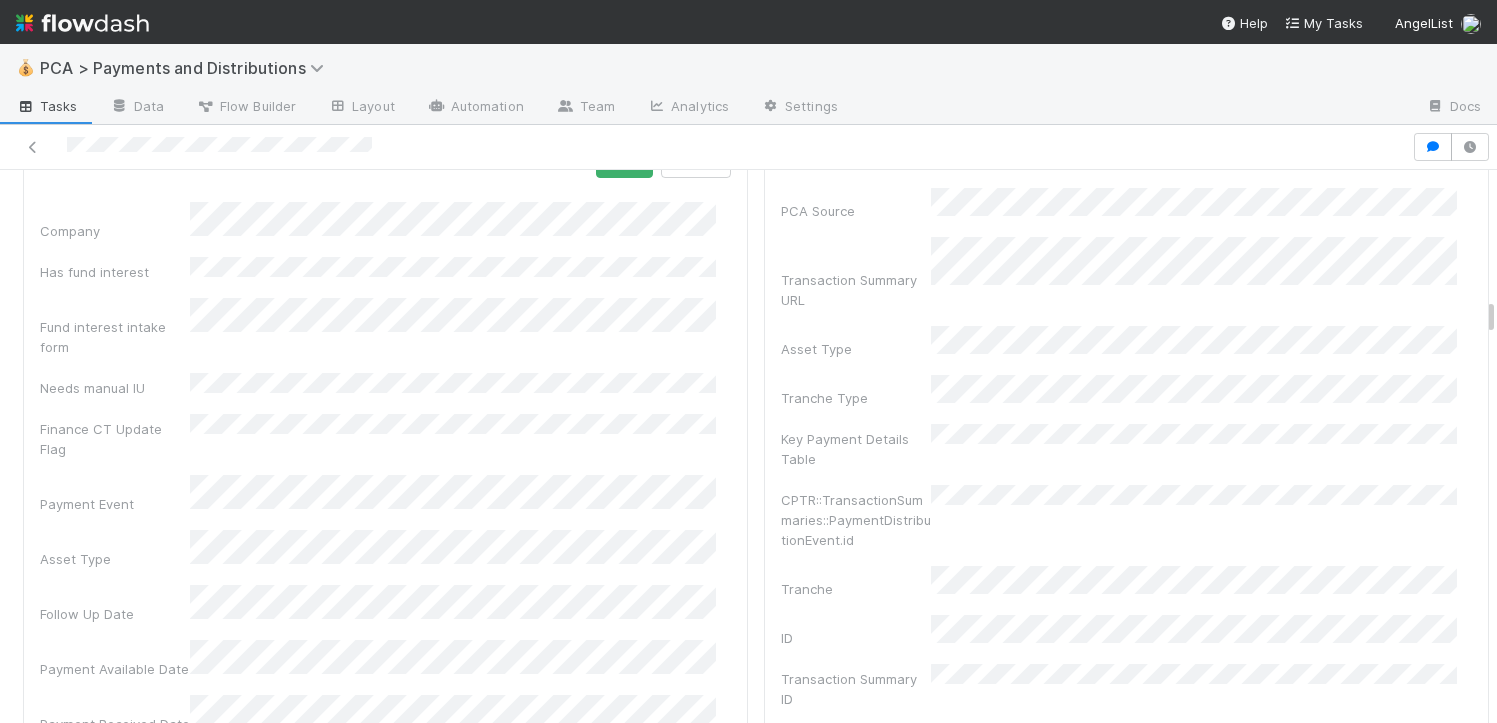 scroll, scrollTop: 3614, scrollLeft: 0, axis: vertical 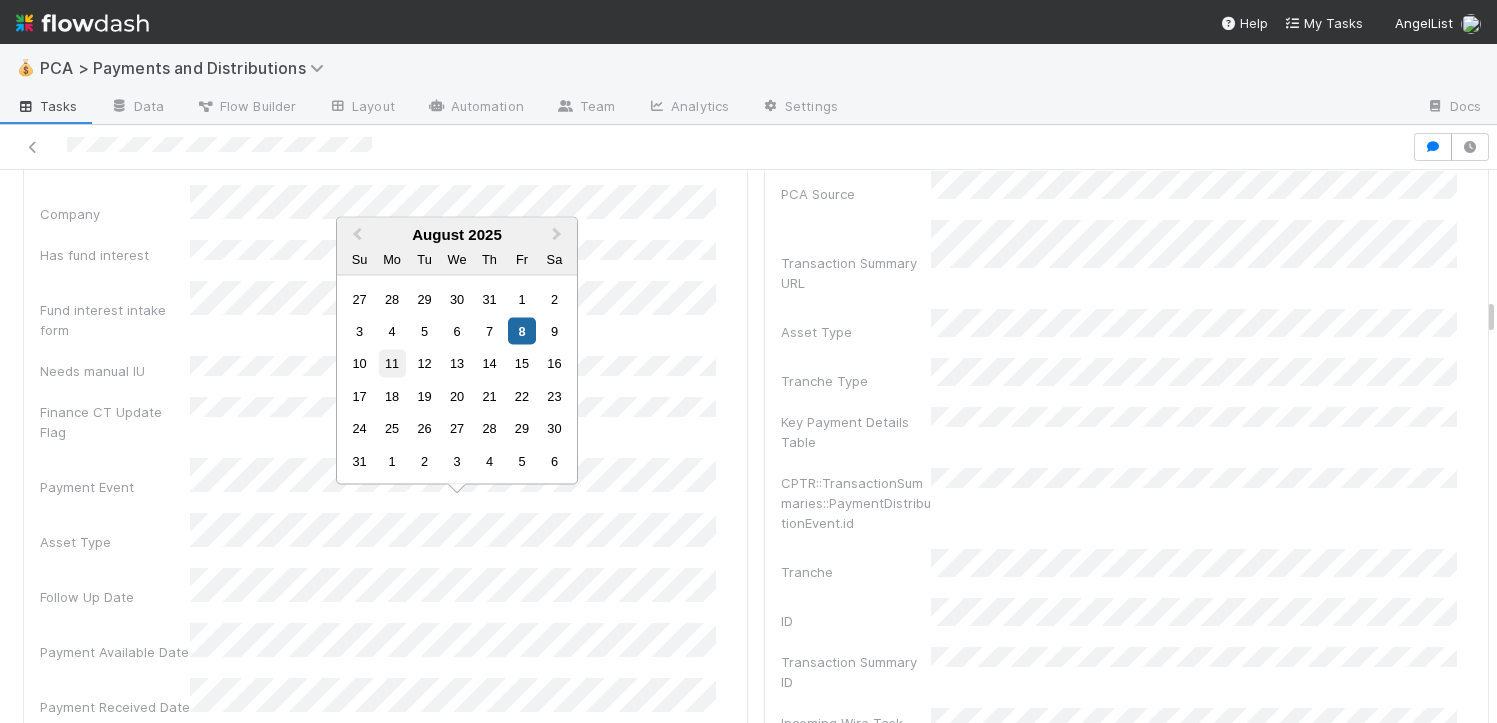 click on "11" at bounding box center [392, 363] 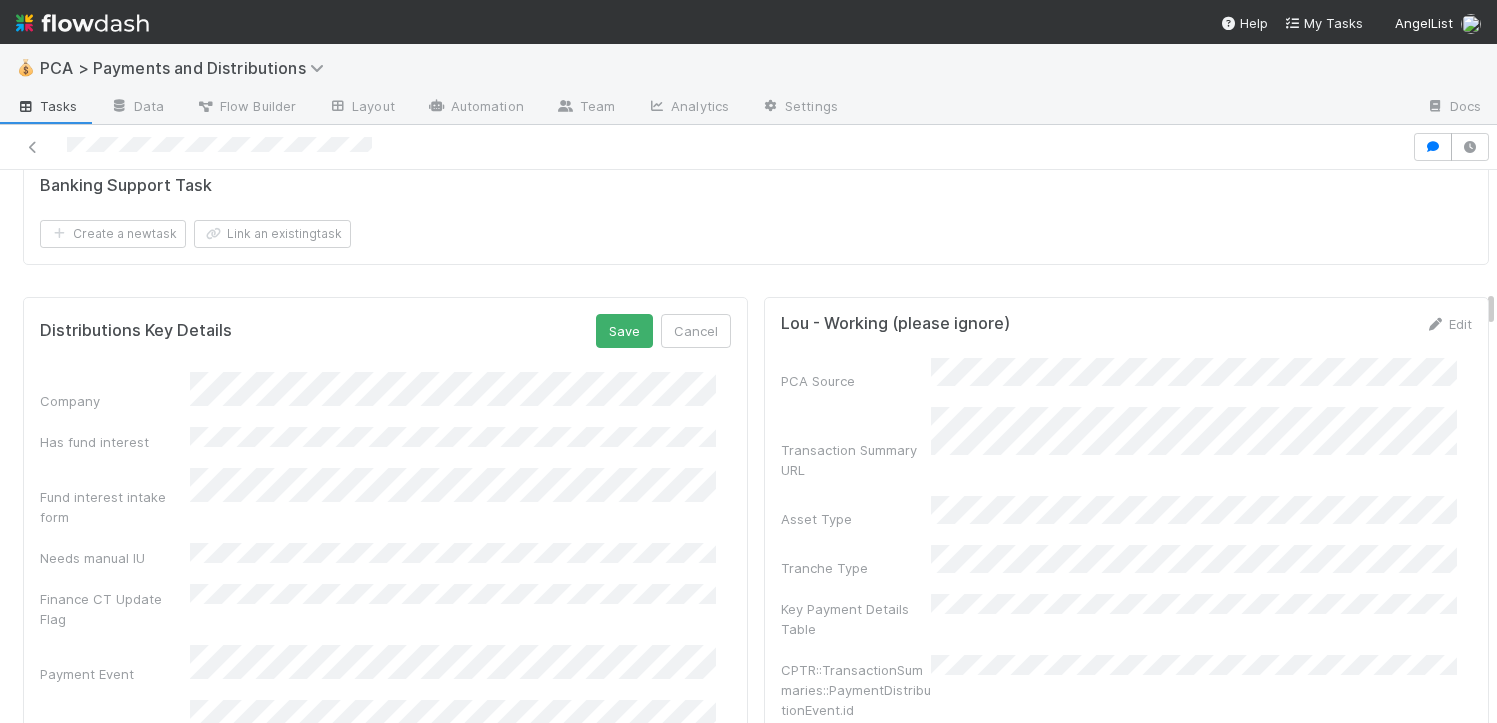 scroll, scrollTop: 3372, scrollLeft: 0, axis: vertical 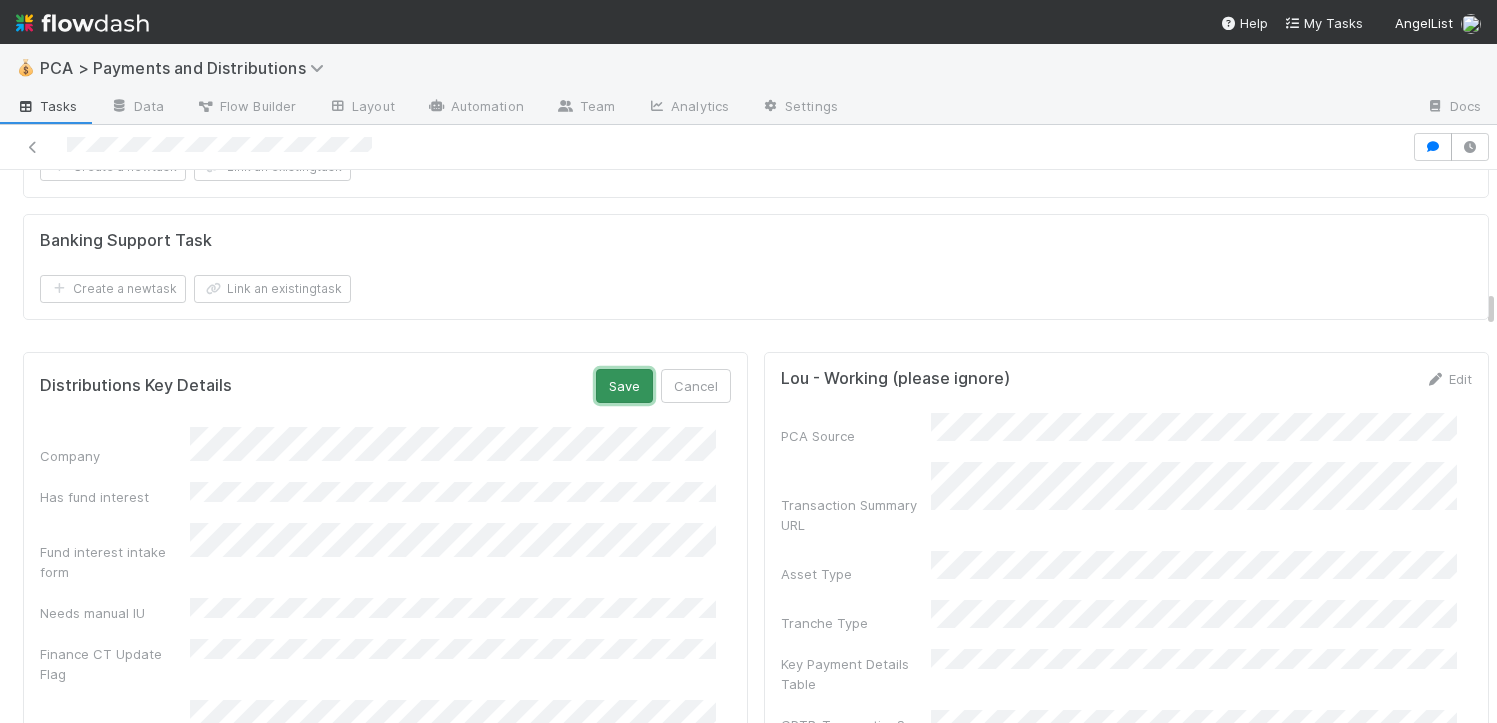 click on "Save" at bounding box center [624, 386] 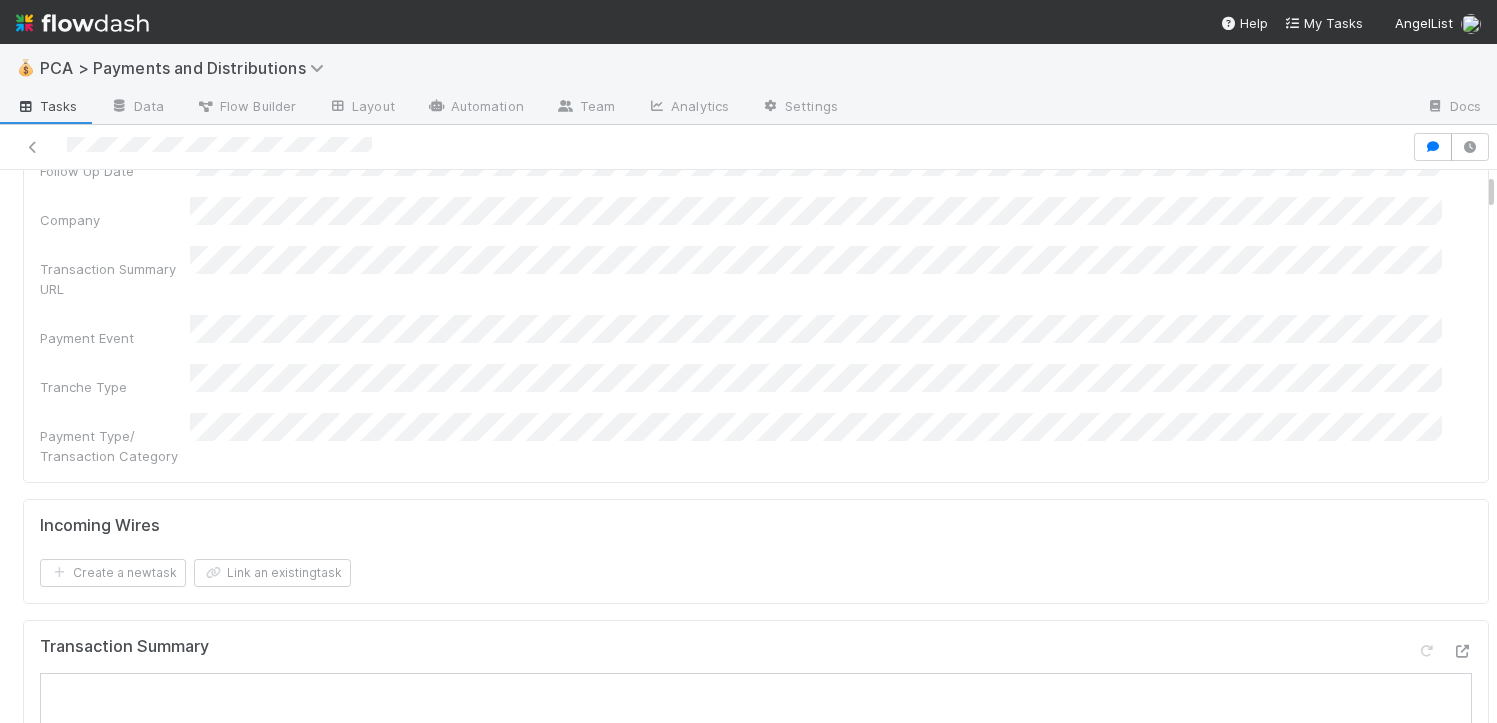 scroll, scrollTop: 0, scrollLeft: 0, axis: both 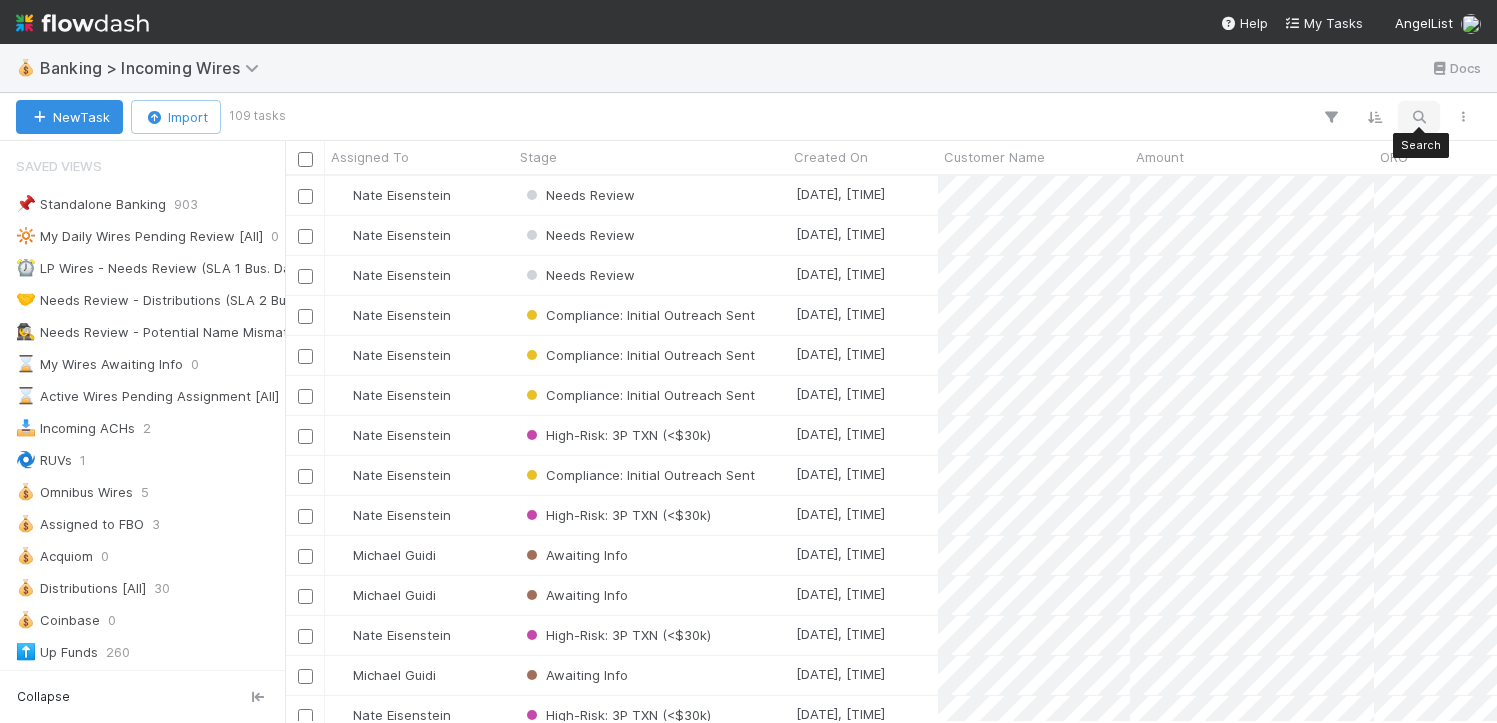 click at bounding box center (1419, 117) 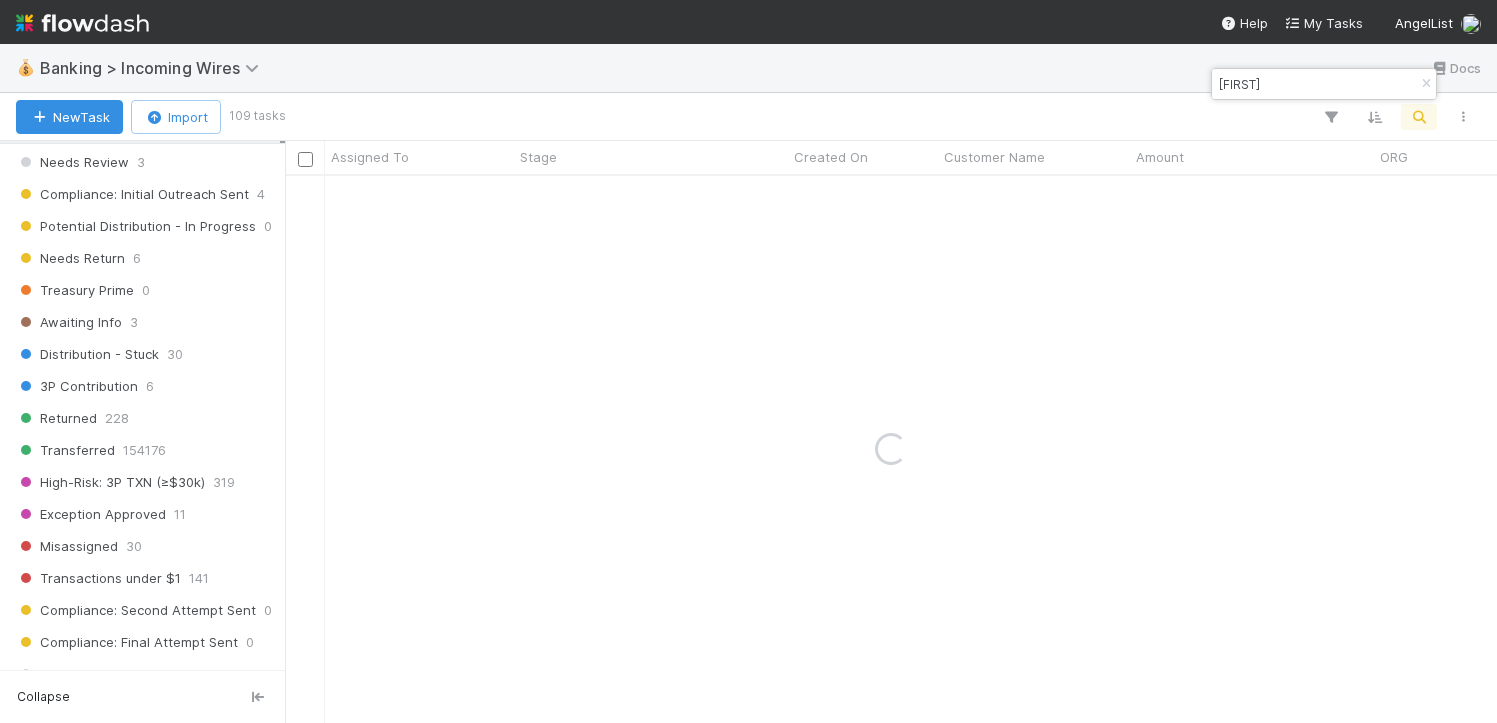 scroll, scrollTop: 1188, scrollLeft: 0, axis: vertical 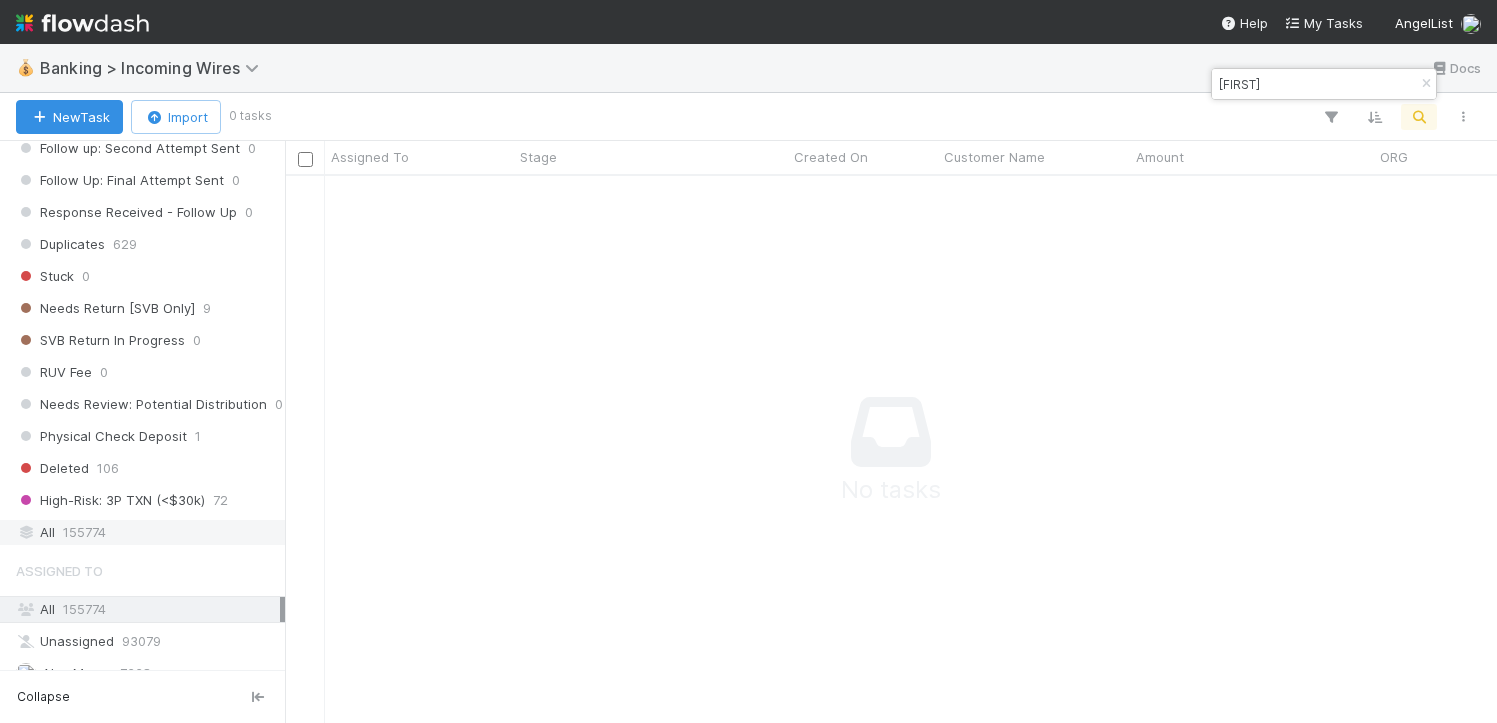 type on "[FIRST]" 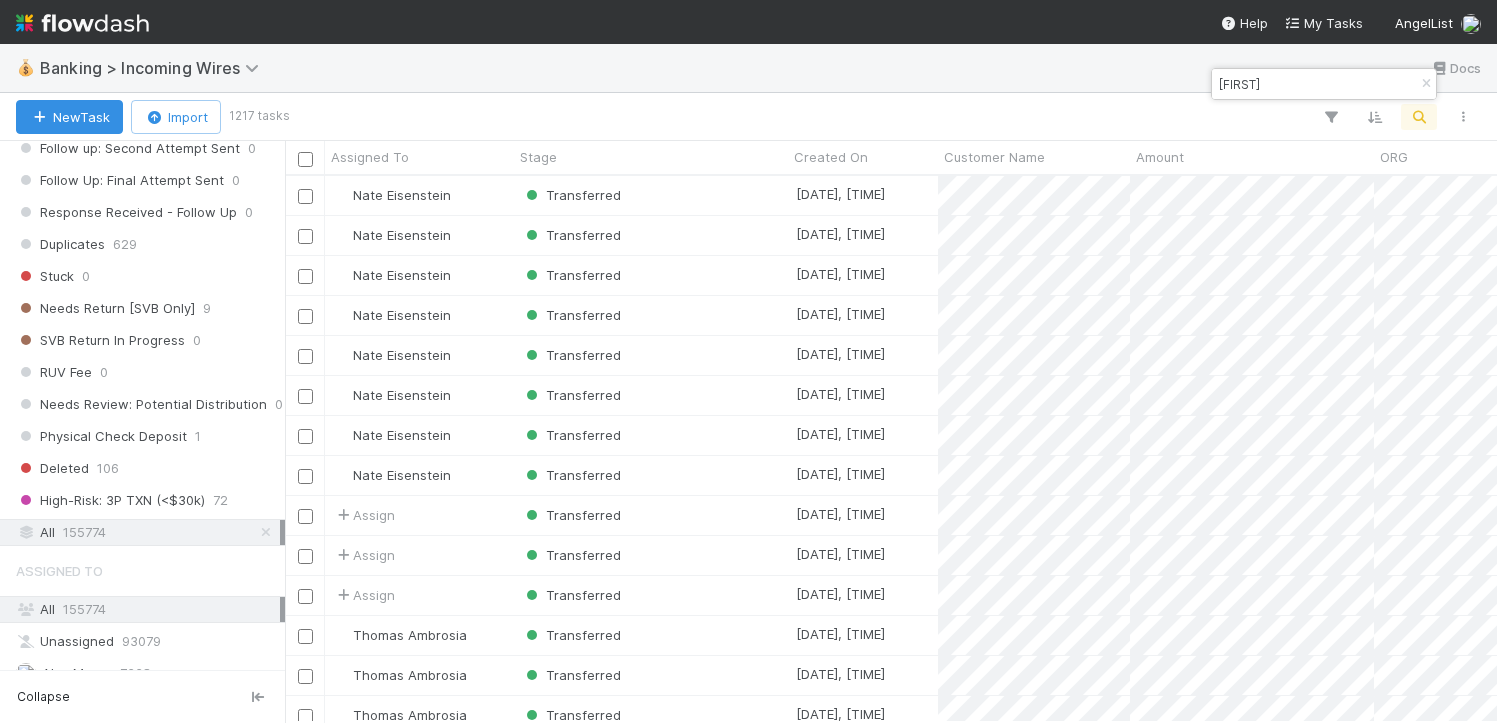 scroll, scrollTop: 15, scrollLeft: 16, axis: both 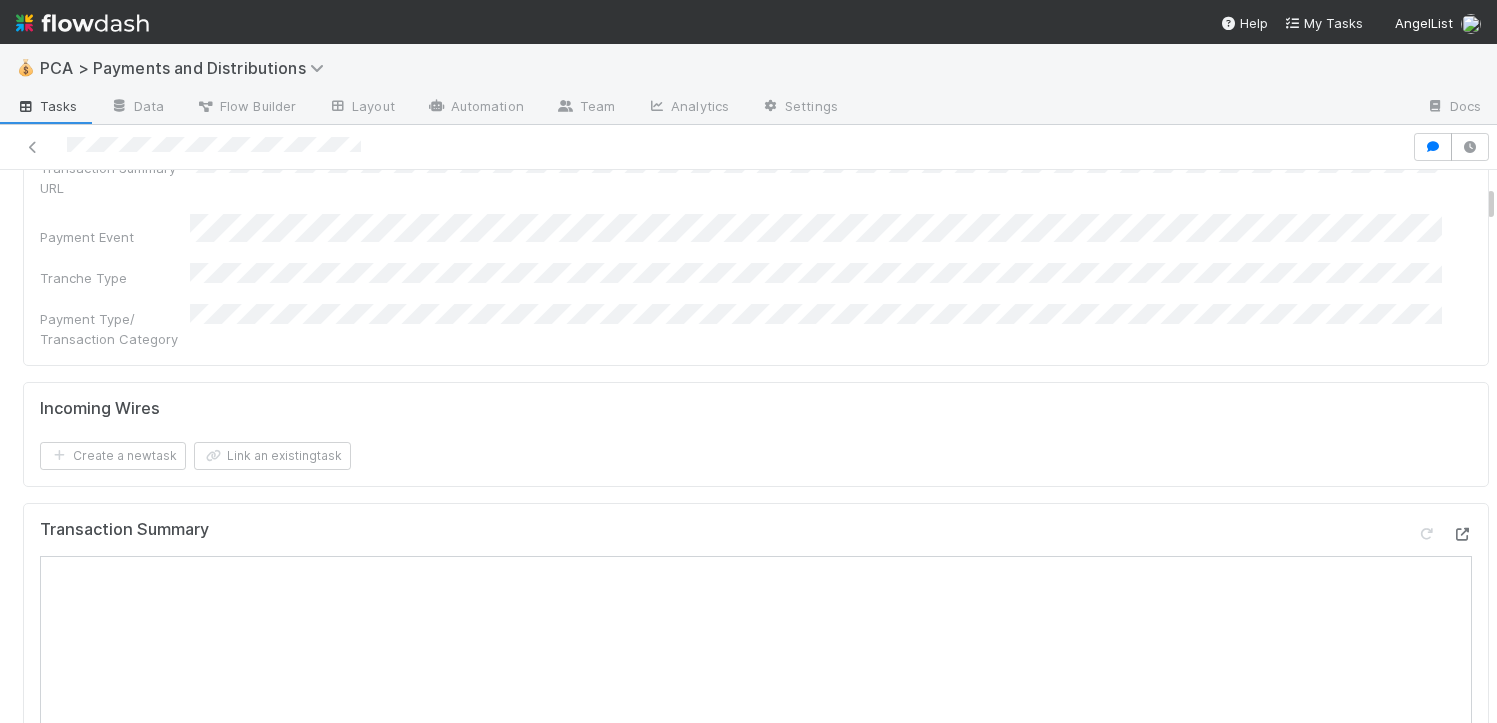 click at bounding box center (1462, 534) 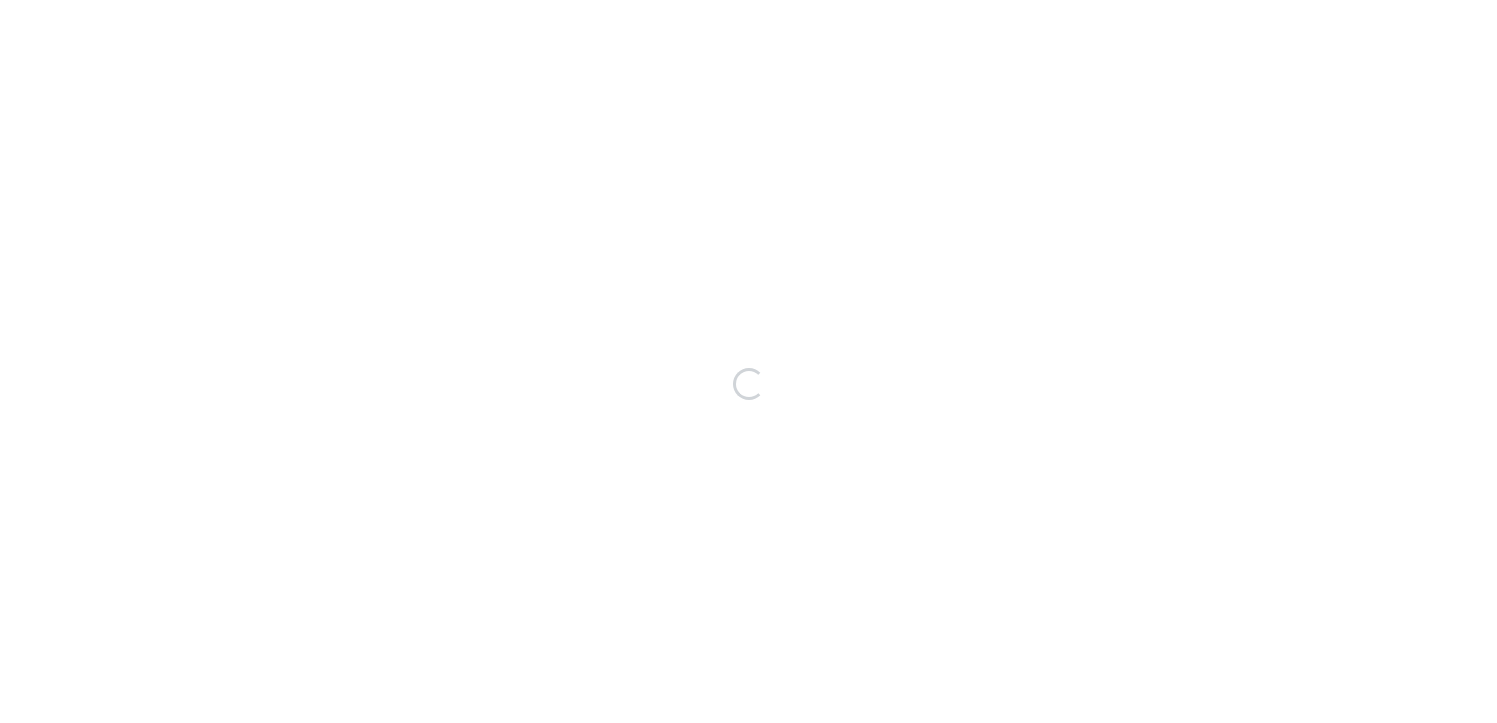 scroll, scrollTop: 0, scrollLeft: 0, axis: both 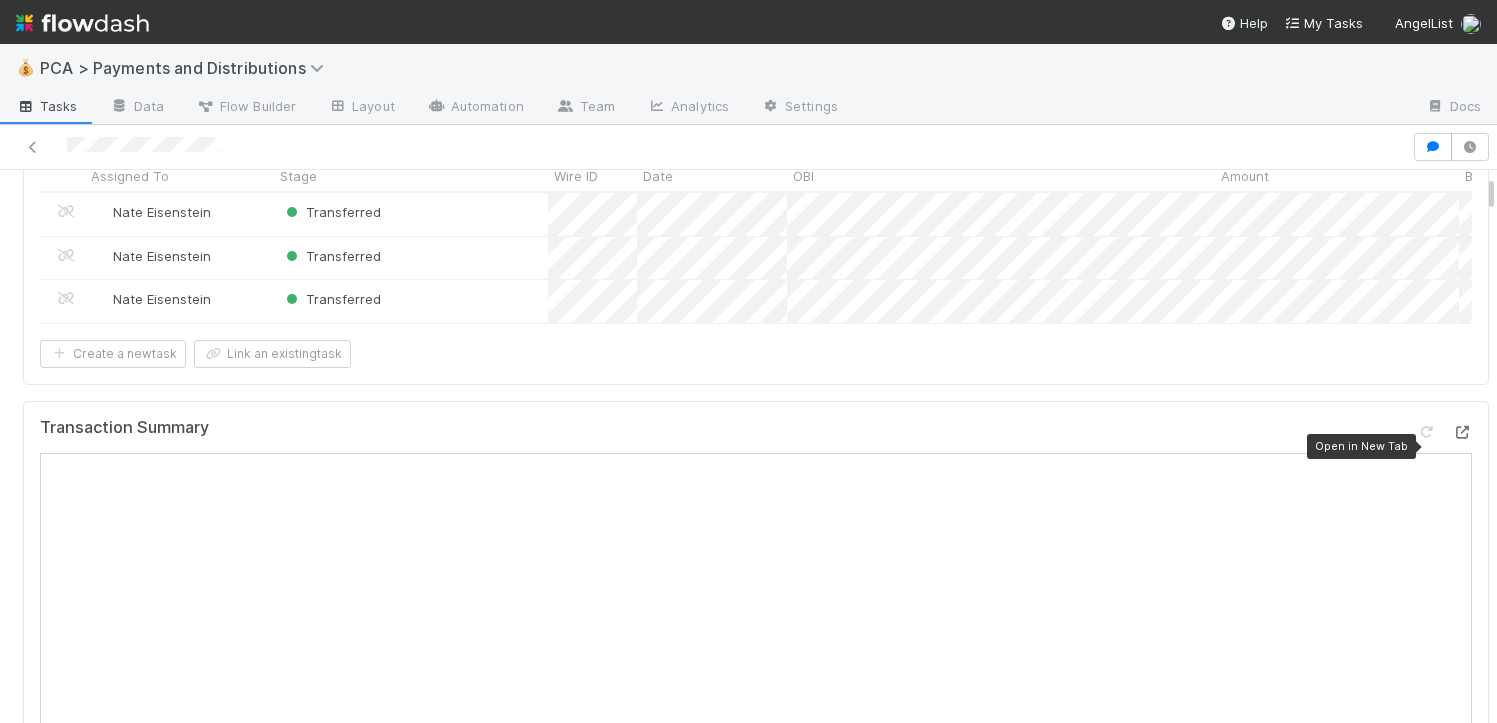 click at bounding box center (1462, 432) 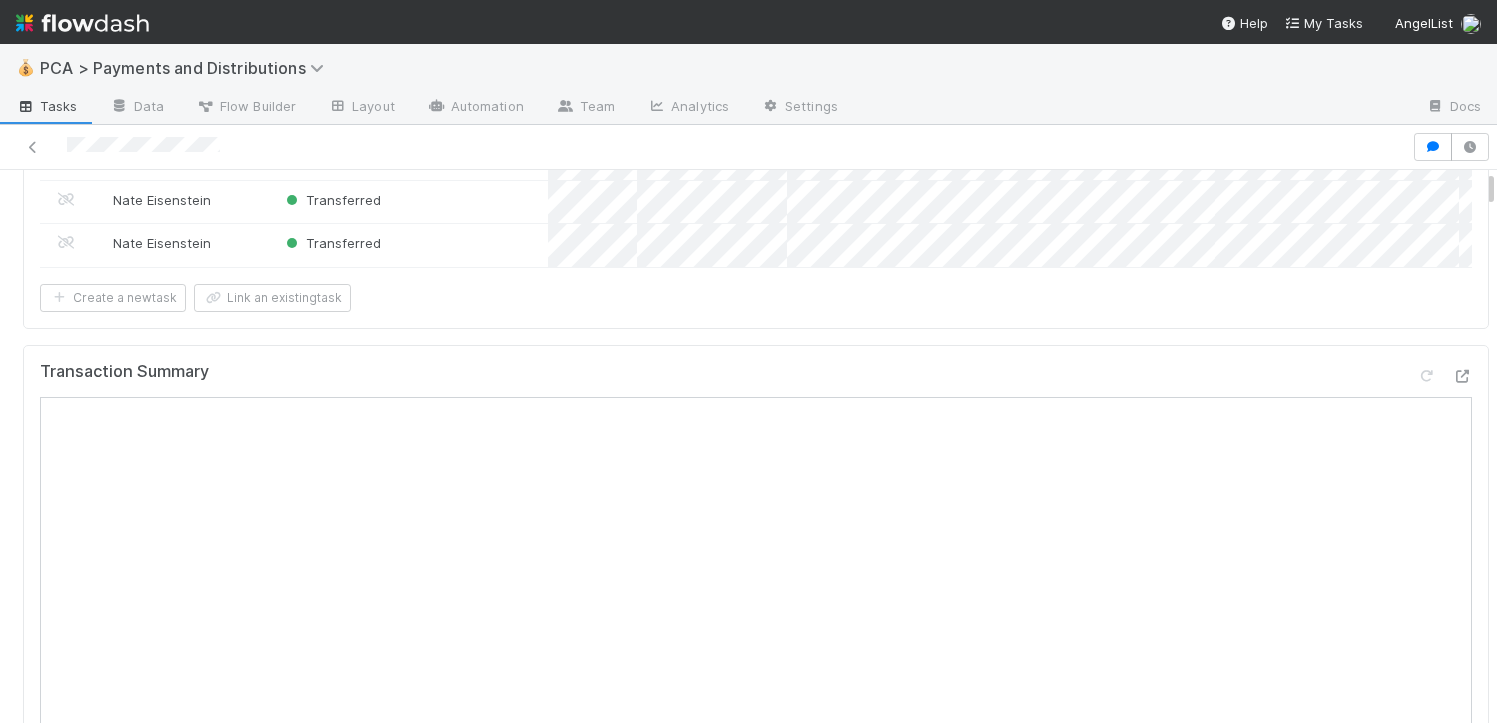 scroll, scrollTop: 0, scrollLeft: 0, axis: both 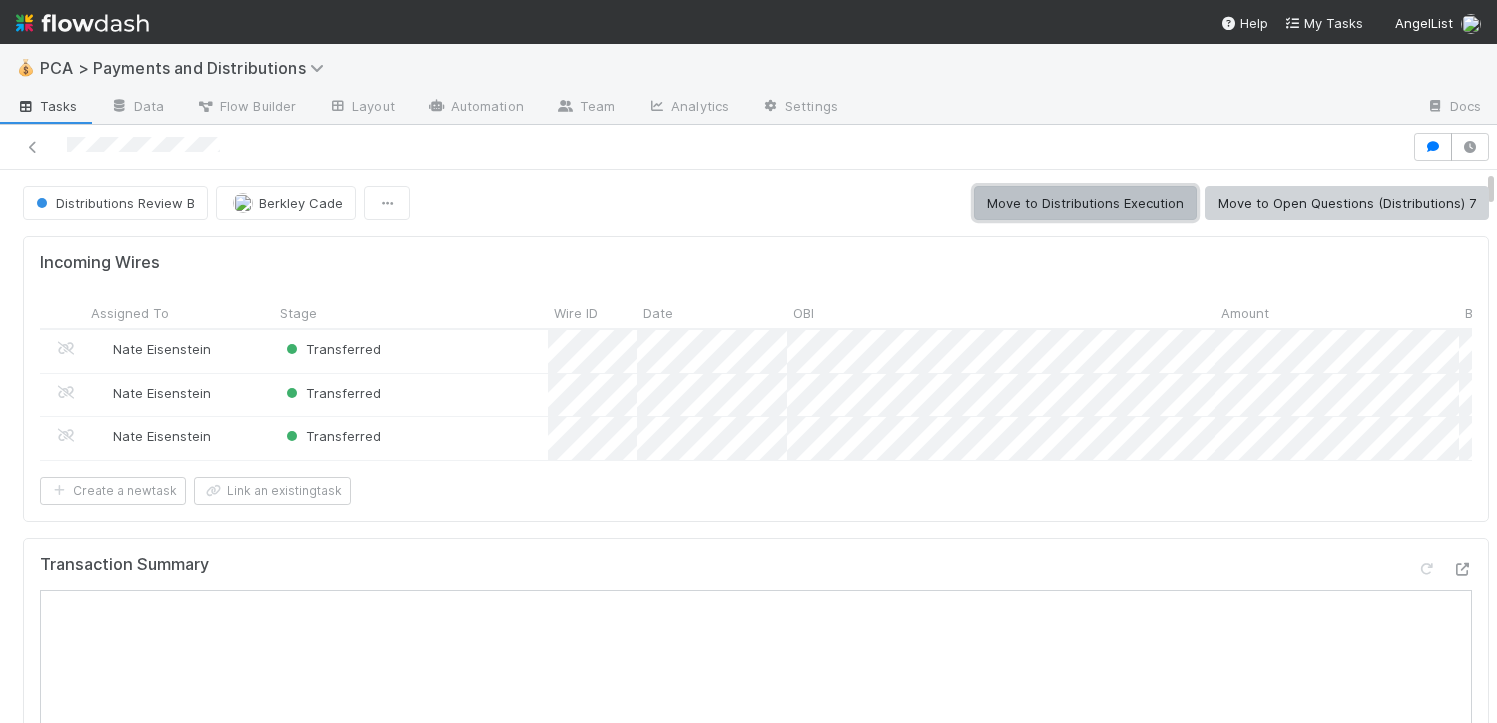 click on "Move to Distributions Execution" at bounding box center (1085, 203) 